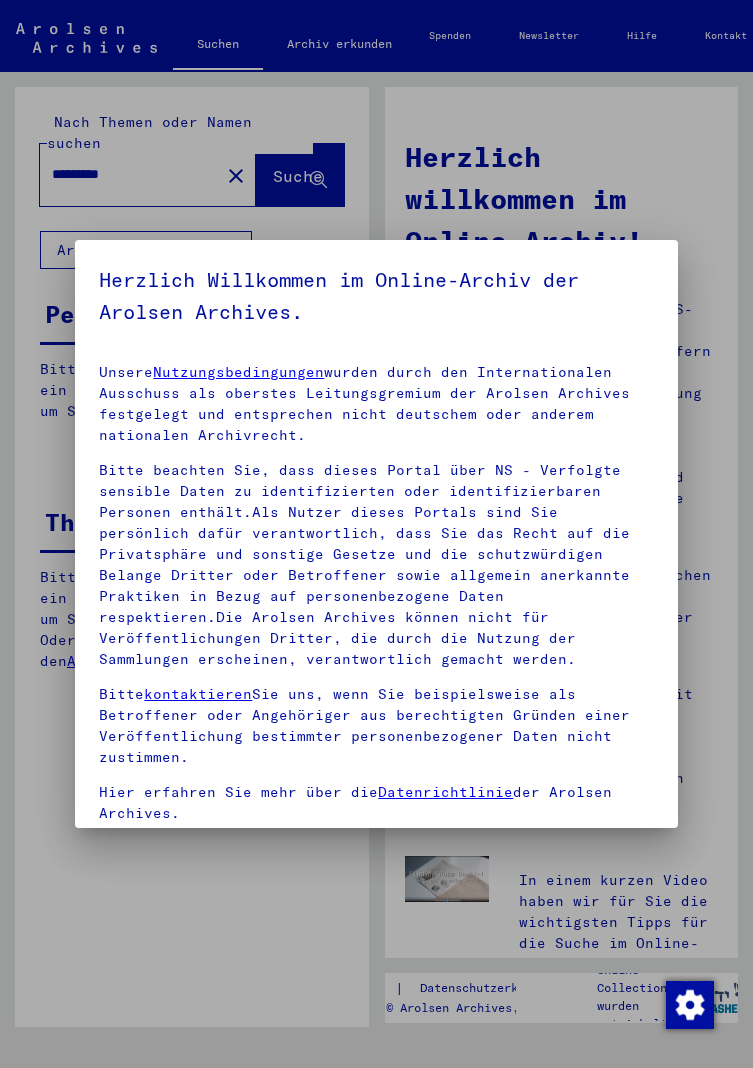 scroll, scrollTop: 0, scrollLeft: 0, axis: both 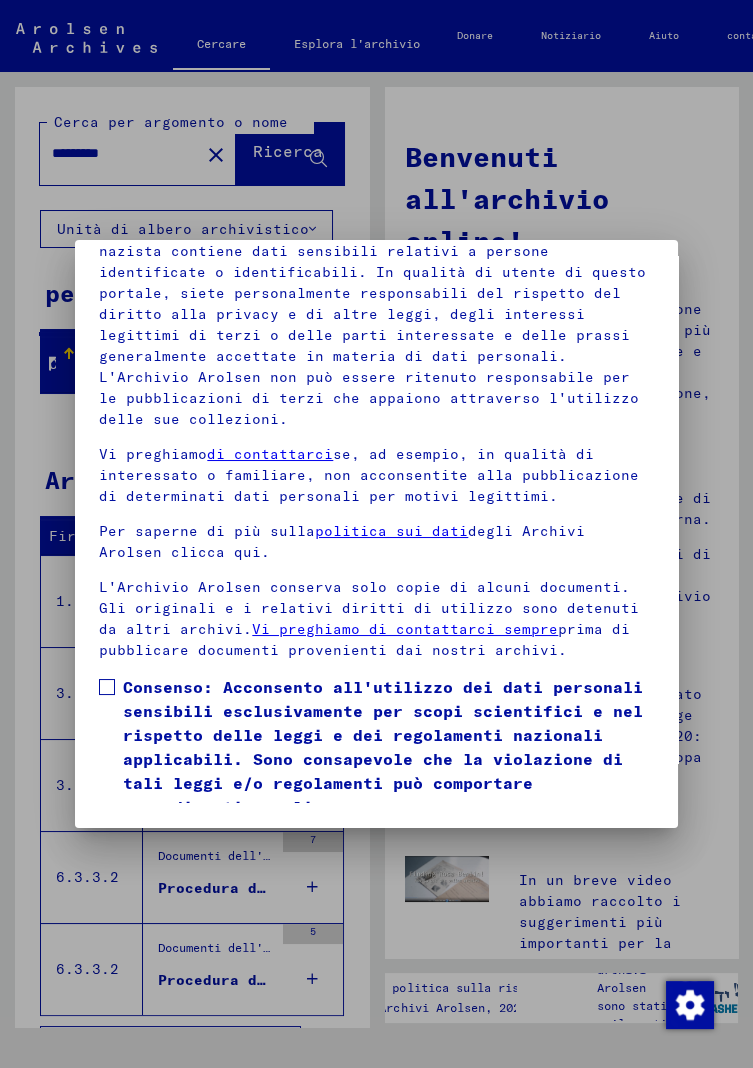 click on "Sono d'accordo" at bounding box center (179, 848) 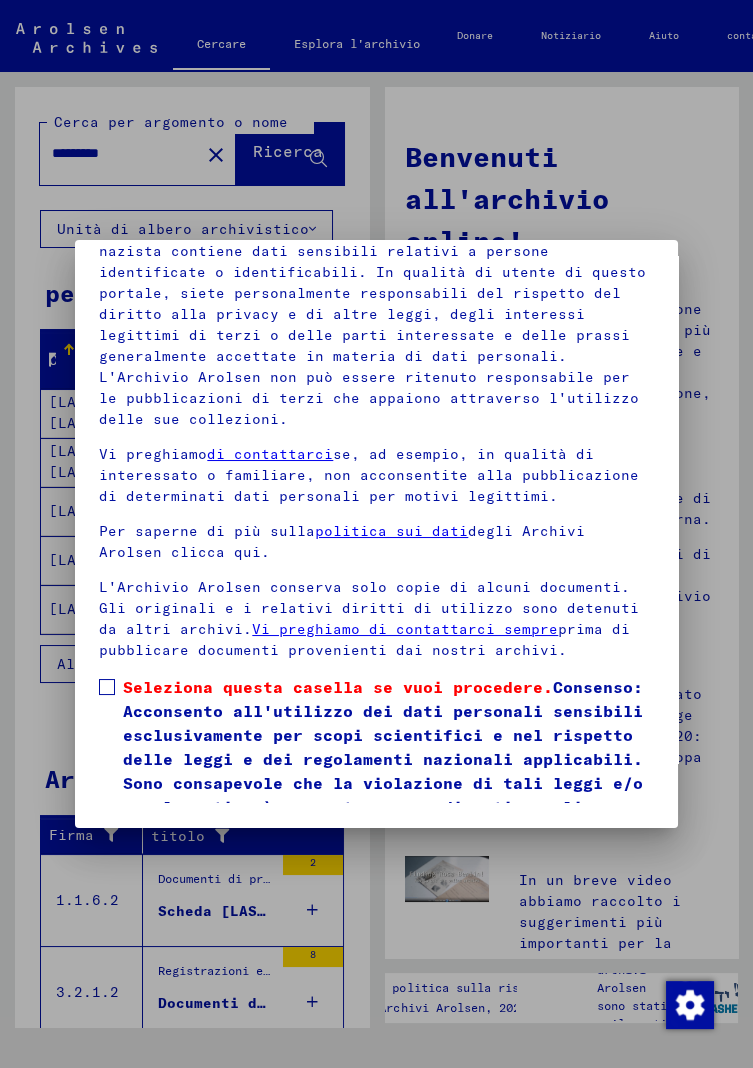 click at bounding box center [107, 687] 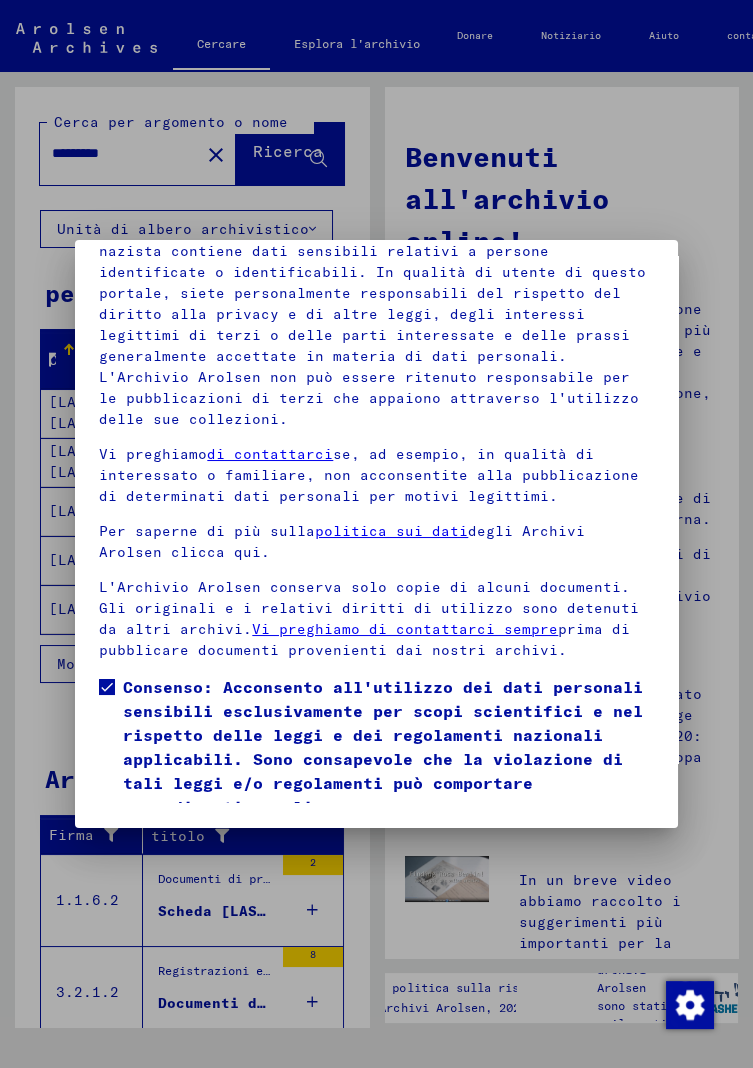 click on "Sono d'accordo" at bounding box center (179, 848) 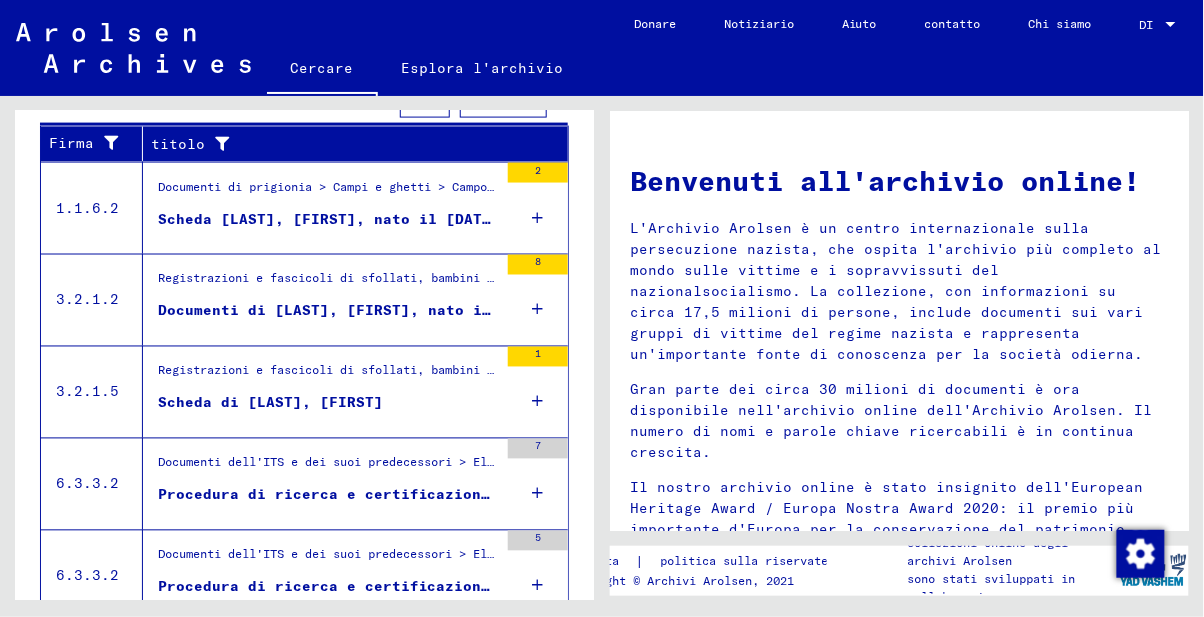 scroll, scrollTop: 718, scrollLeft: 0, axis: vertical 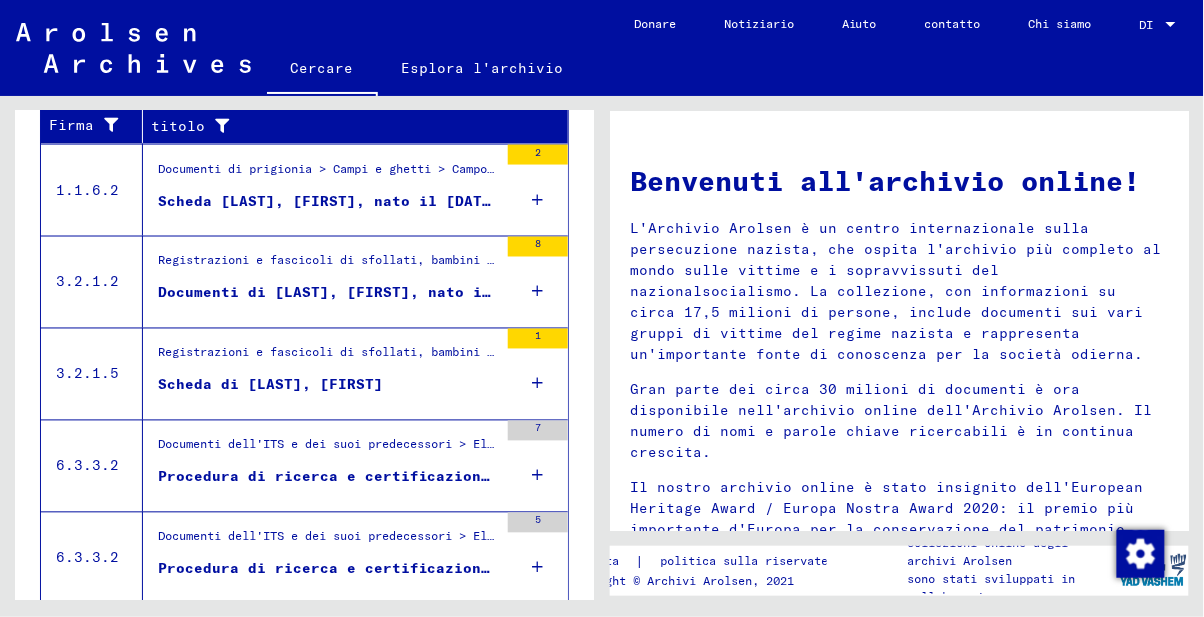 click on "Mostra tutti i risultati" at bounding box center (165, 634) 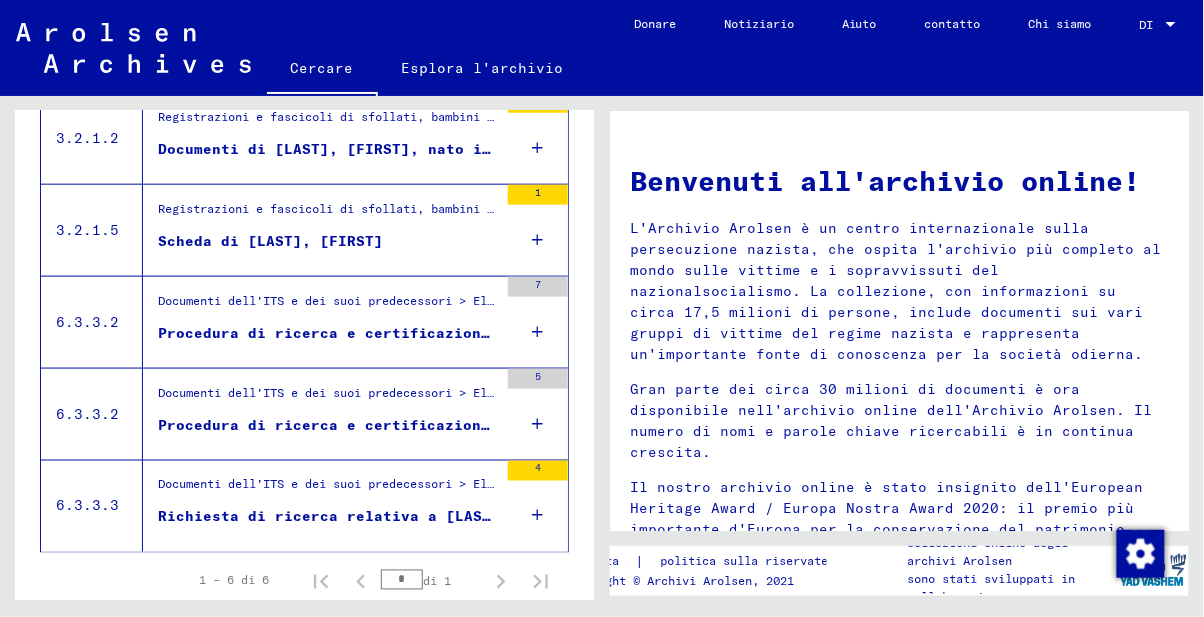 scroll, scrollTop: 504, scrollLeft: 0, axis: vertical 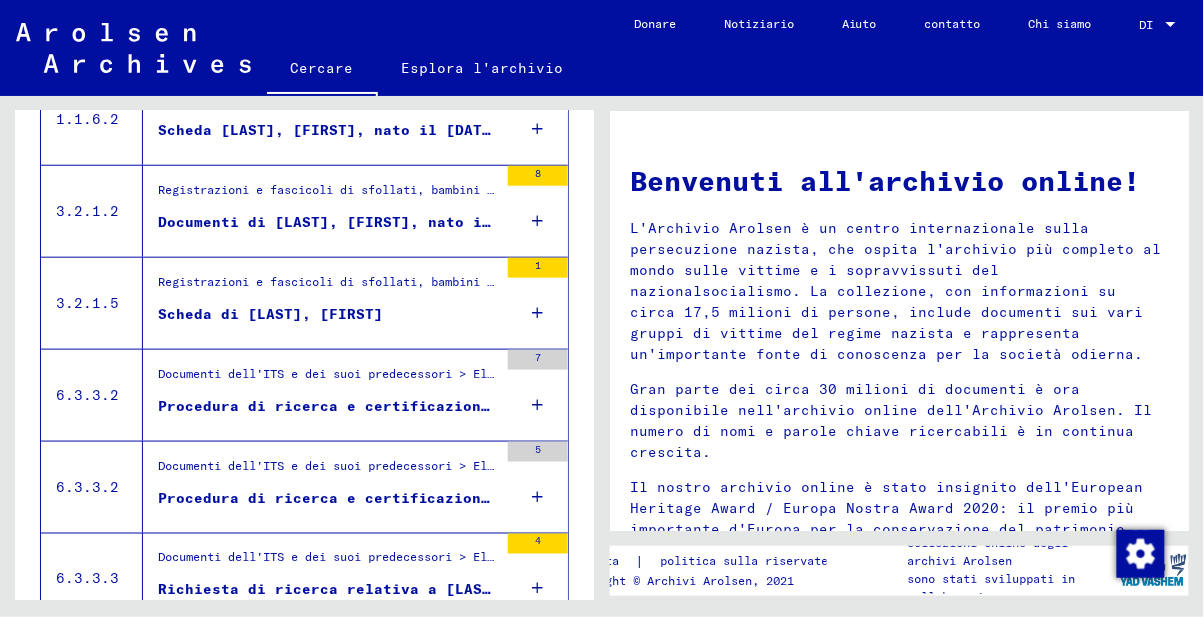 click on "Richiesta di ricerca relativa a [LAST] [FIRST] [DATE]" at bounding box center [396, 590] 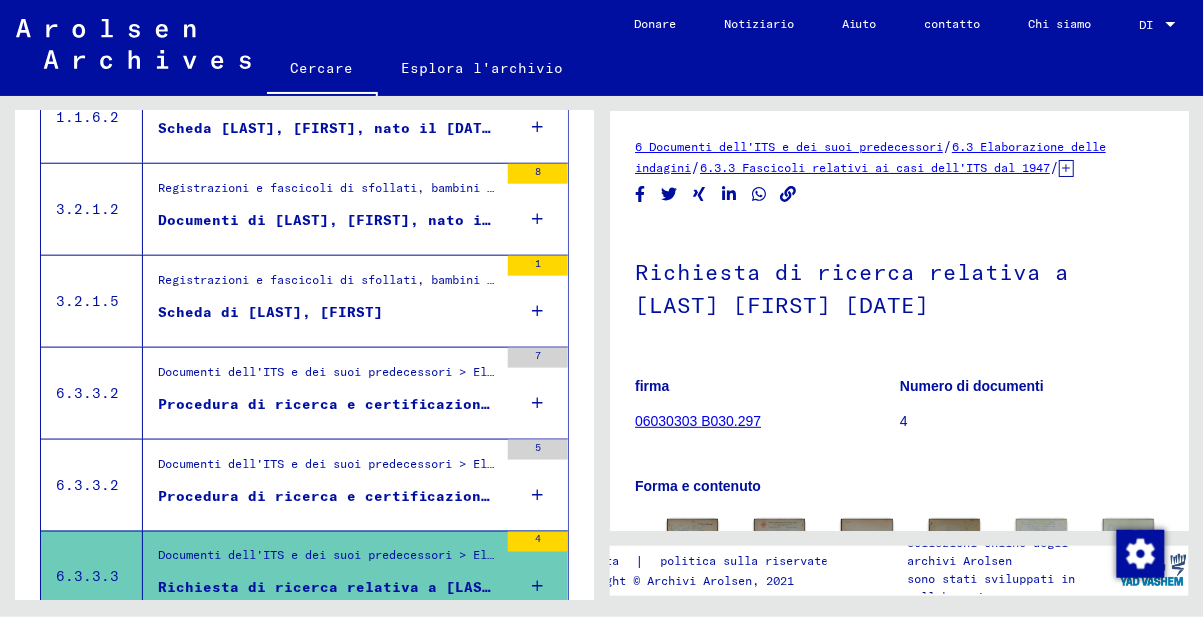 scroll, scrollTop: 0, scrollLeft: 0, axis: both 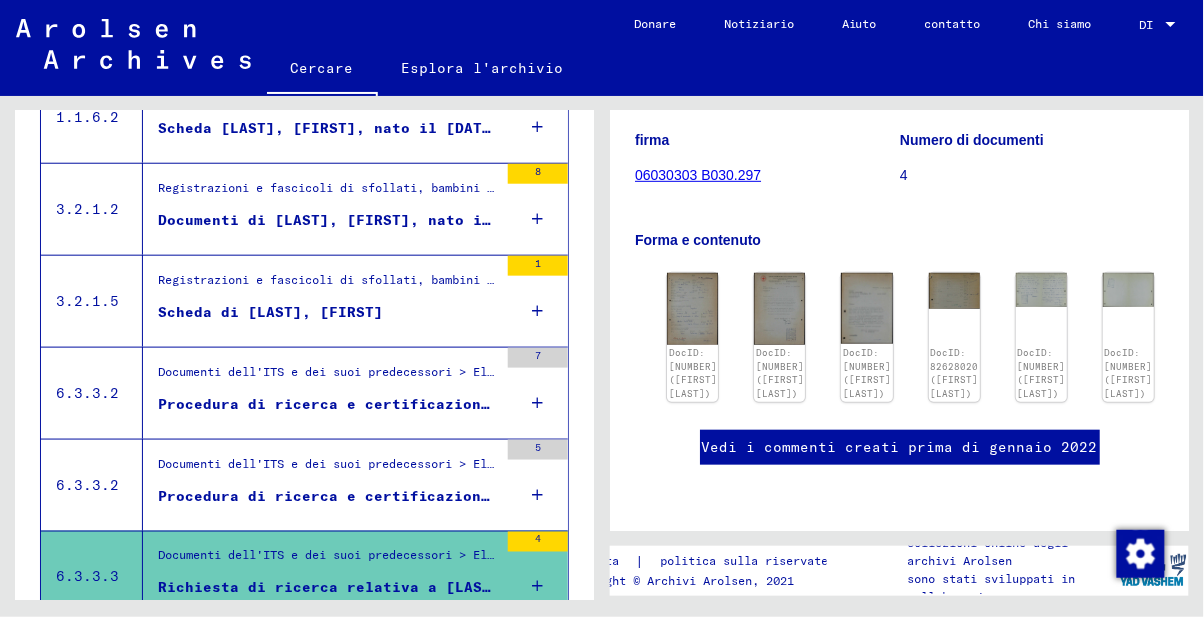 click on "Documenti dell'ITS e dei suoi predecessori > Elaborazione delle richieste > Fascicoli relativi ai casi dell'ITS dal 1947 in poi > Archiviazione dei casi T/D > Processi di ricerca e certificazione con numeri (T/D) da 250.000 a 499.999 > Processi di ricerca e certificazione con numeri (T/D) da 405.500 a 405.999" at bounding box center [328, 469] 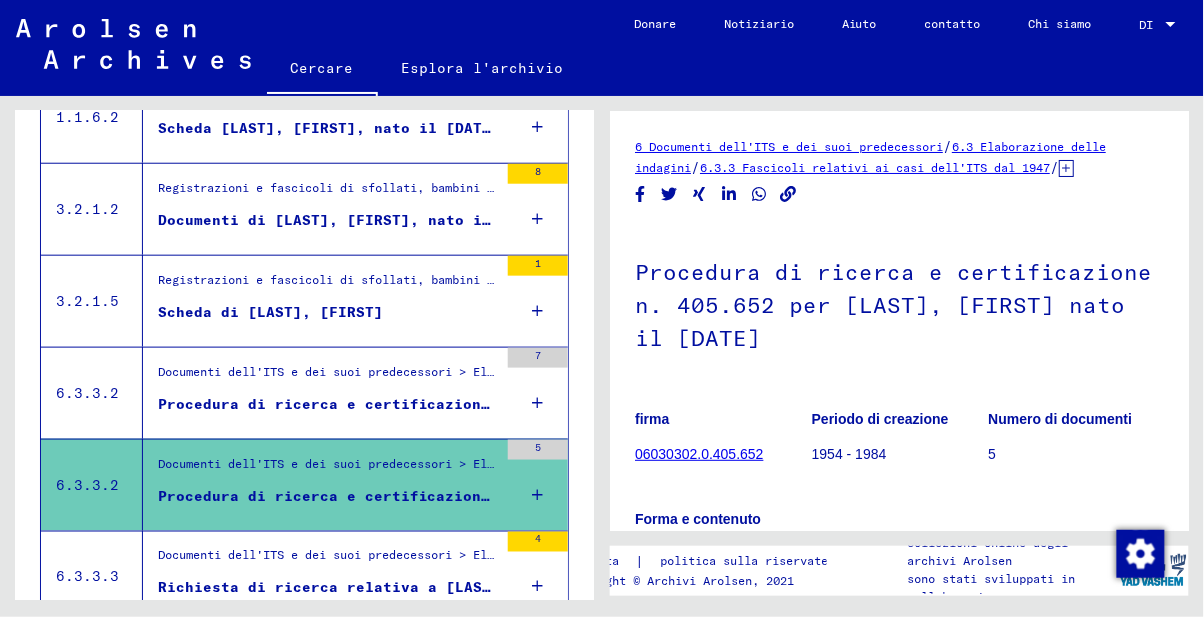 scroll, scrollTop: 0, scrollLeft: 0, axis: both 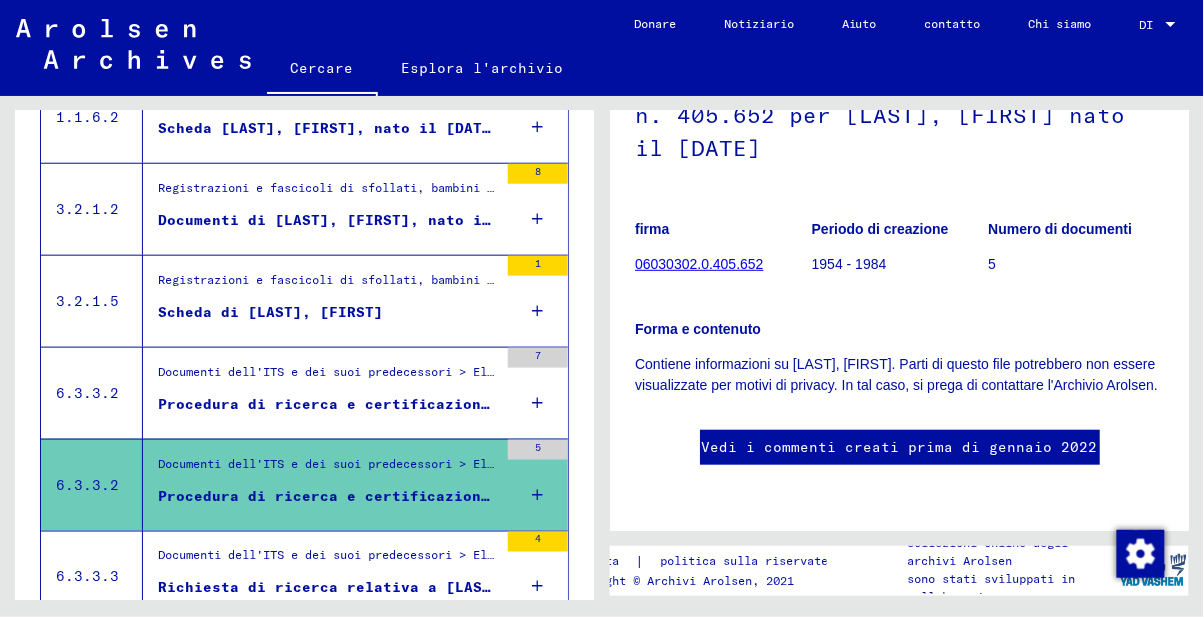 click on "Procedura di ricerca e certificazione n. 1.164.629 per [LAST], [FIRST] nato l'11.03.1916" at bounding box center [553, 404] 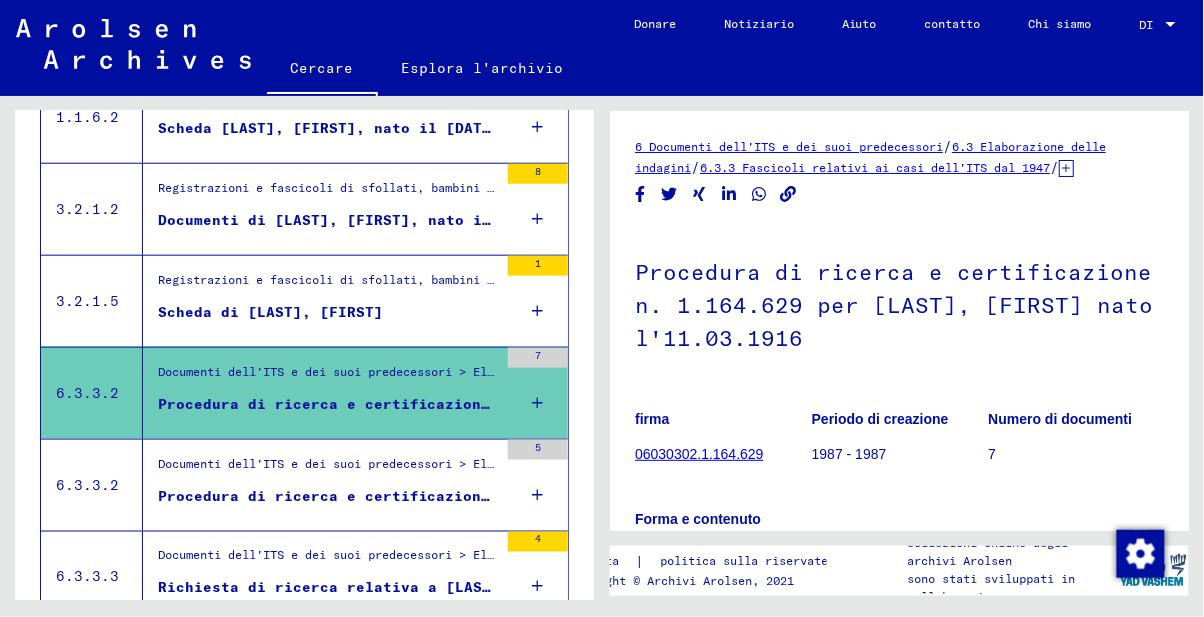 scroll, scrollTop: 0, scrollLeft: 0, axis: both 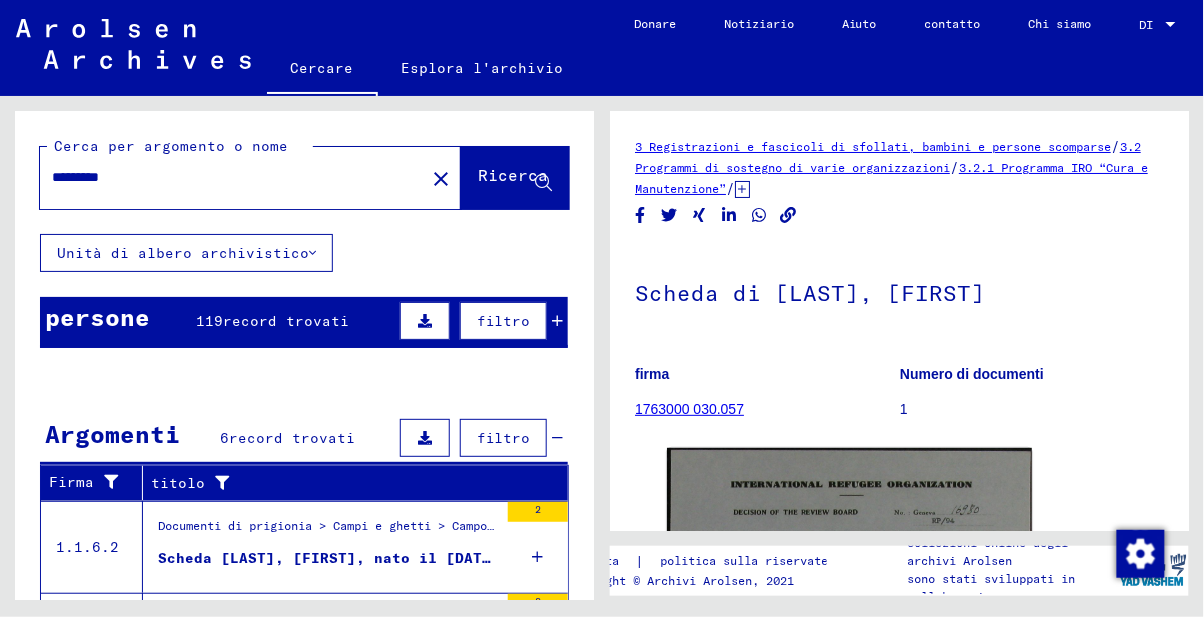 click on "persone 119  record trovati filtro" at bounding box center [304, 322] 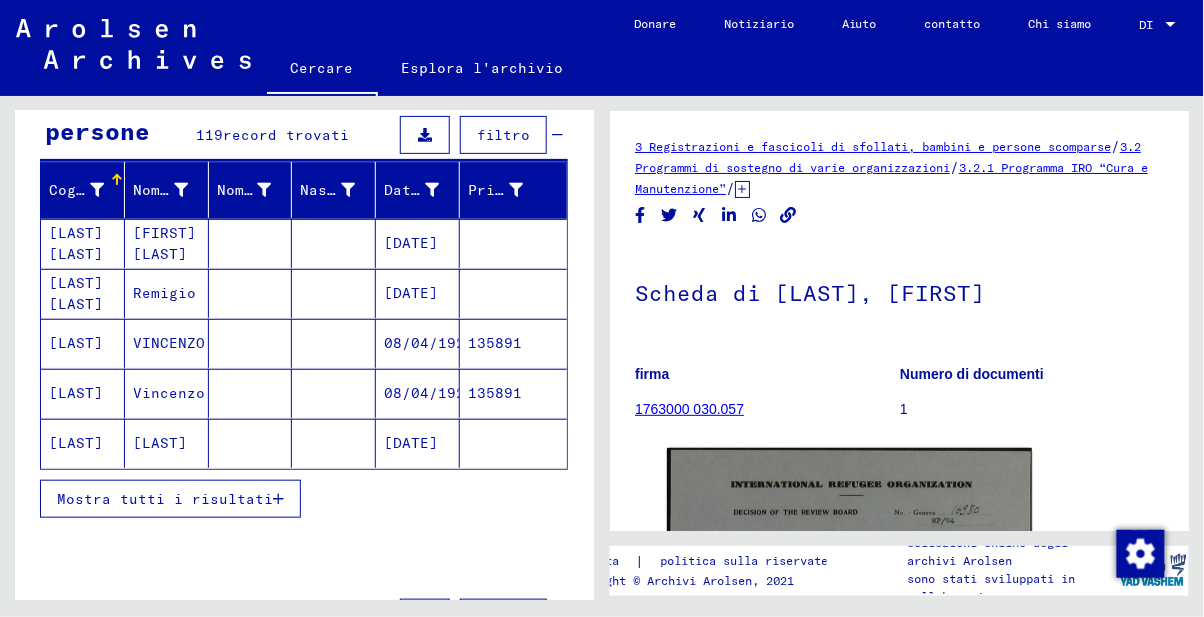 scroll, scrollTop: 200, scrollLeft: 0, axis: vertical 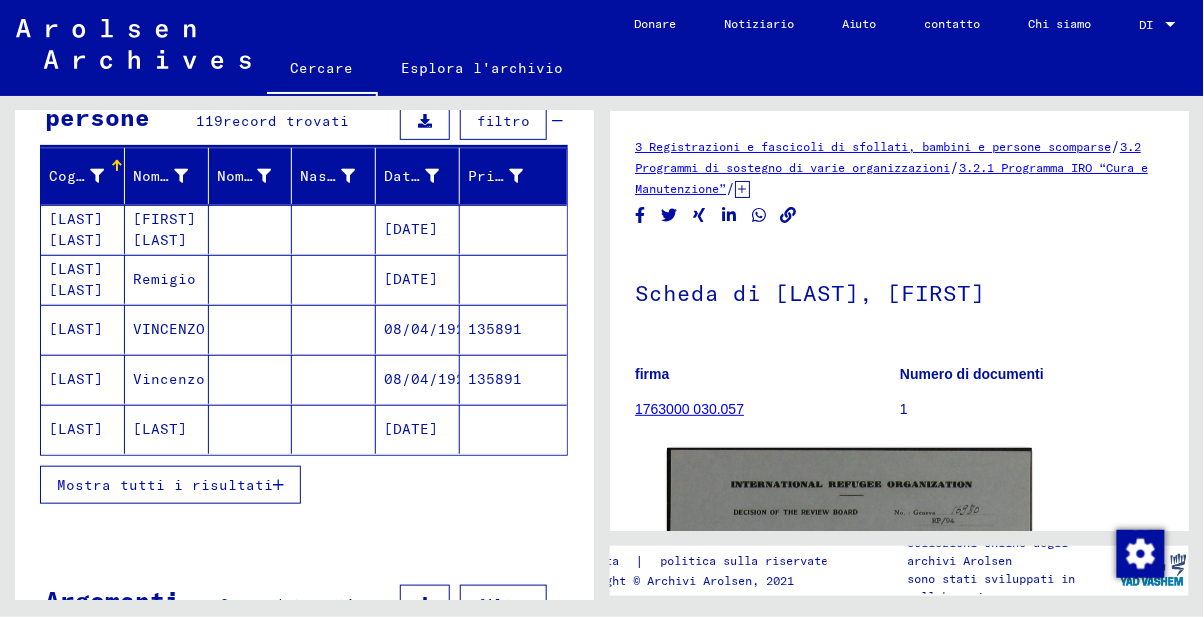 click on "Mostra tutti i risultati" at bounding box center (165, 485) 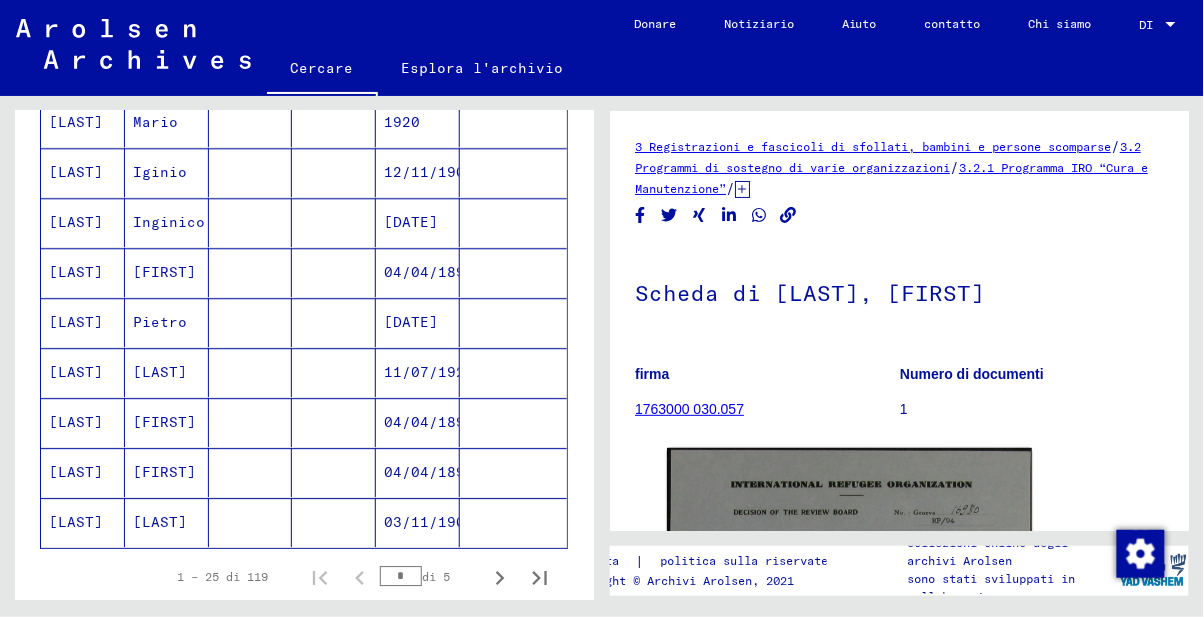 scroll, scrollTop: 1110, scrollLeft: 0, axis: vertical 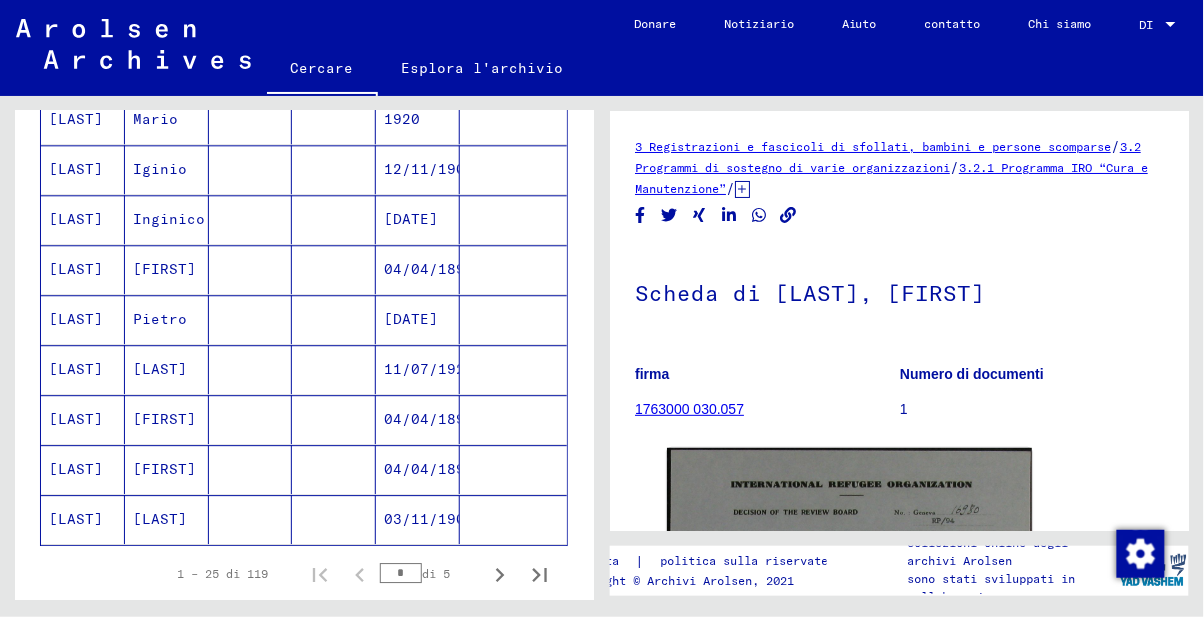 click 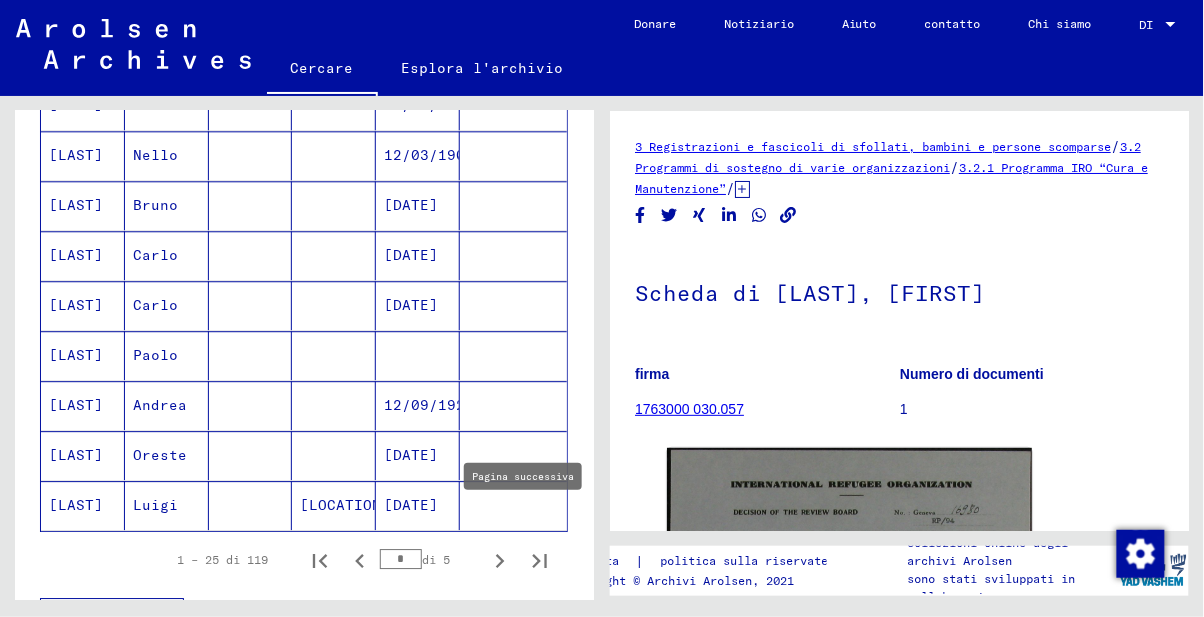 scroll, scrollTop: 1125, scrollLeft: 0, axis: vertical 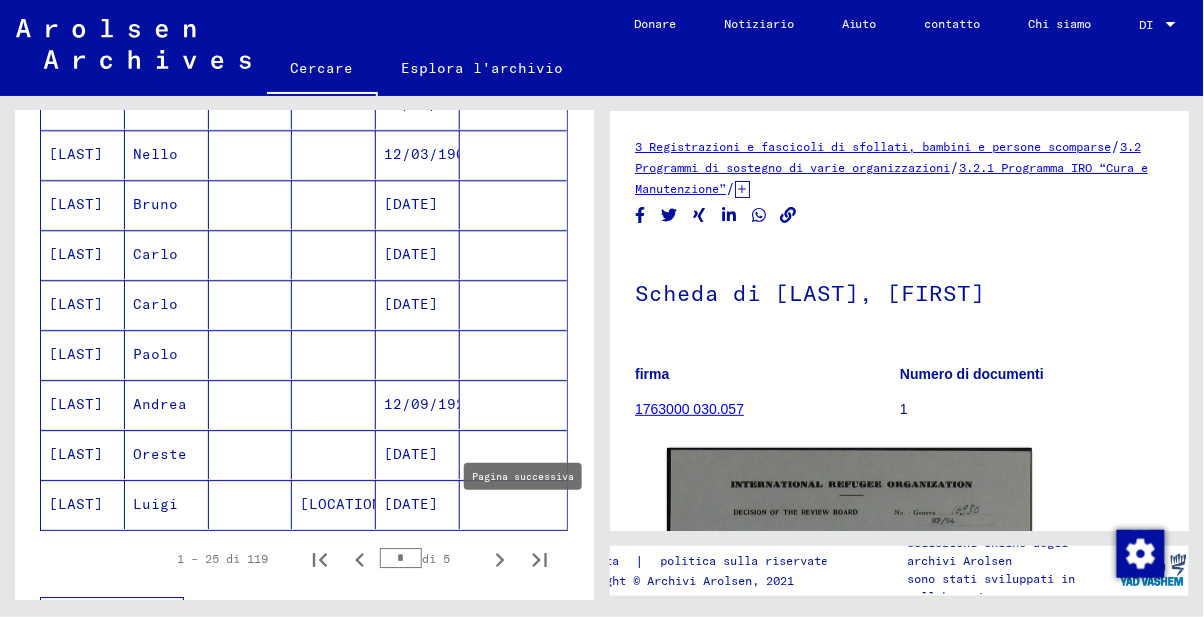 click 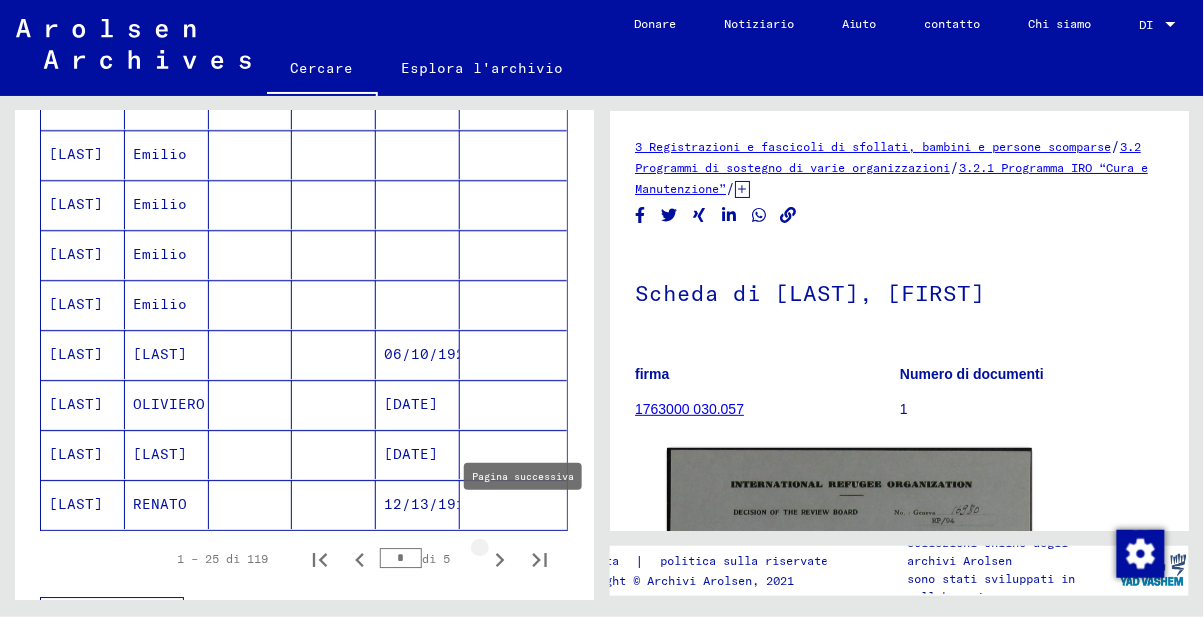 type on "*" 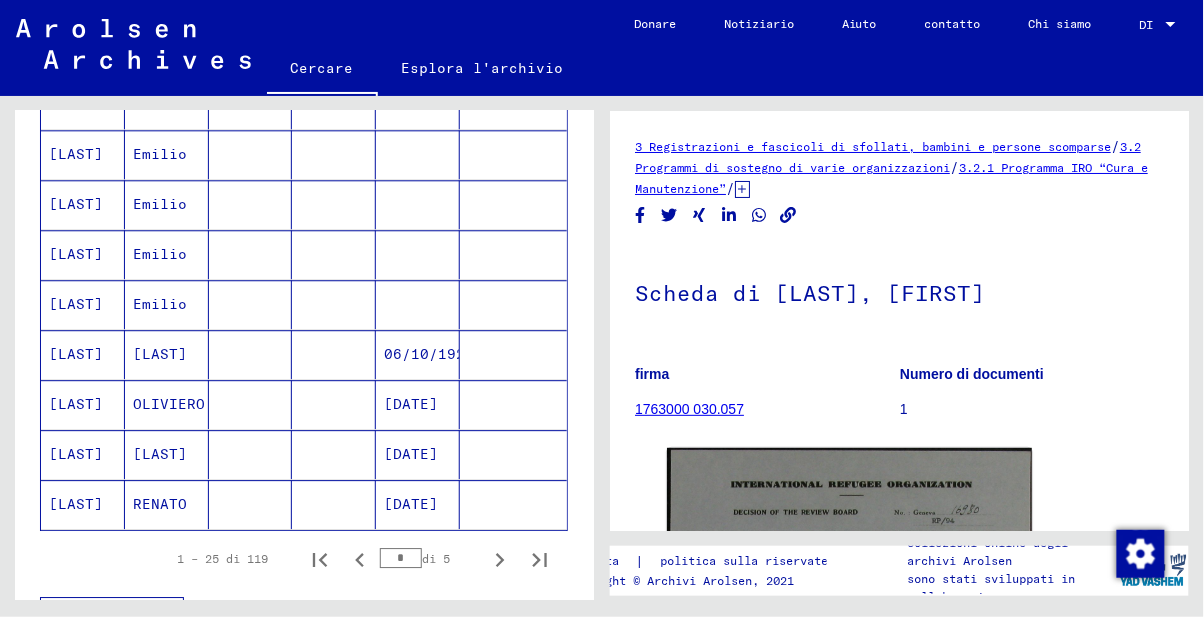 click on "[LAST]" at bounding box center (169, 404) 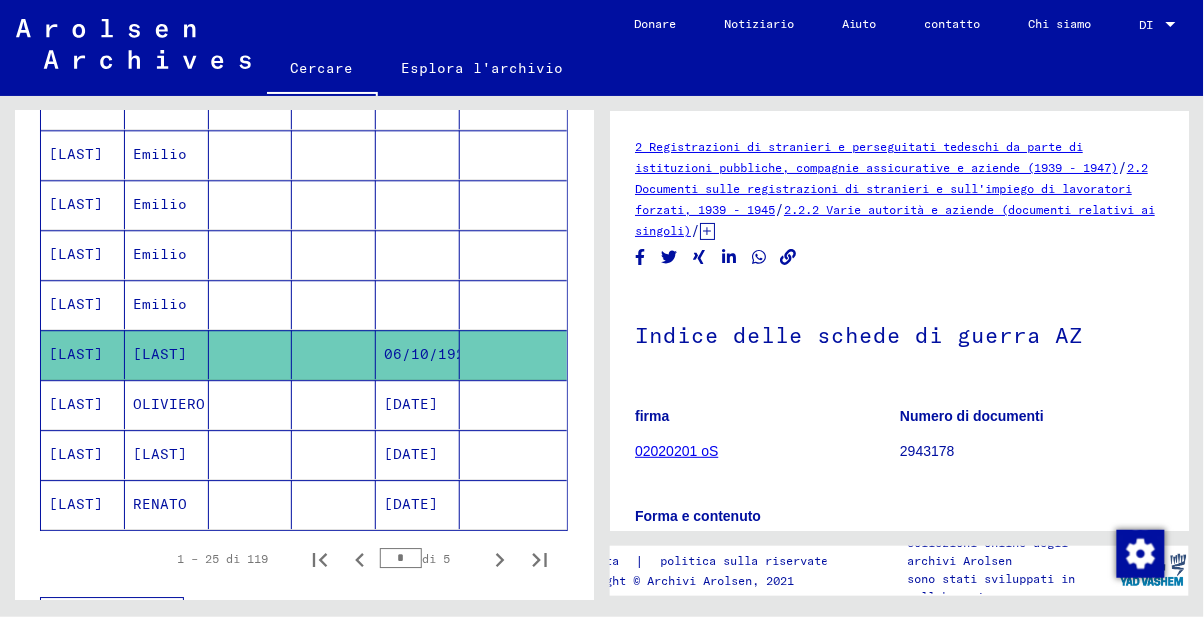 scroll, scrollTop: 0, scrollLeft: 0, axis: both 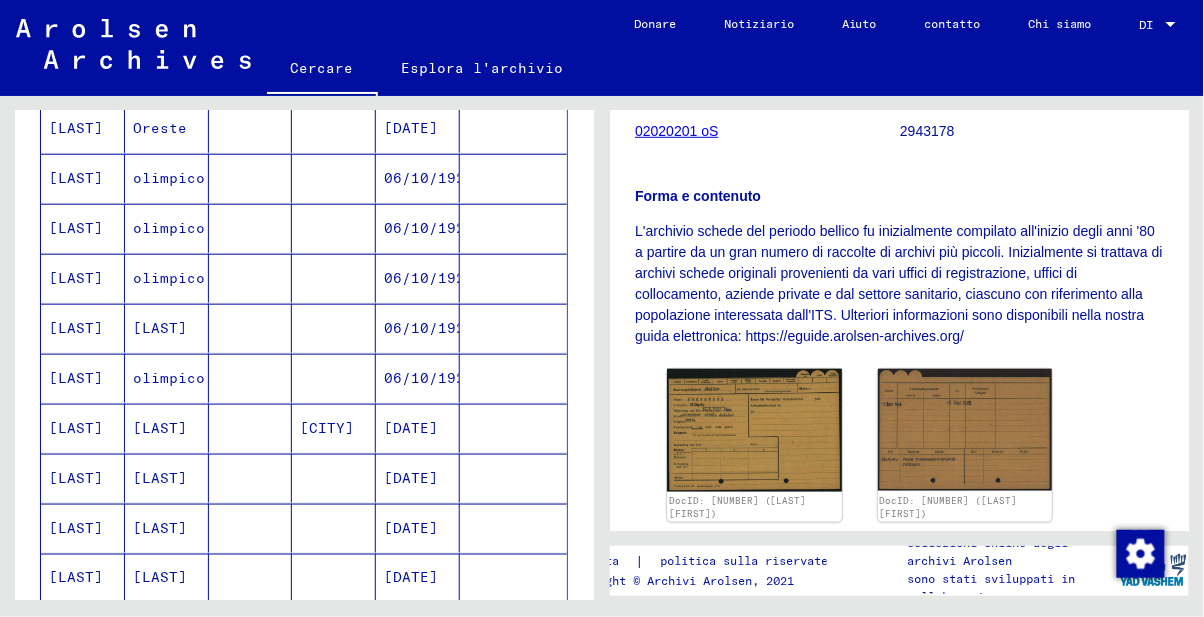 click at bounding box center (251, 428) 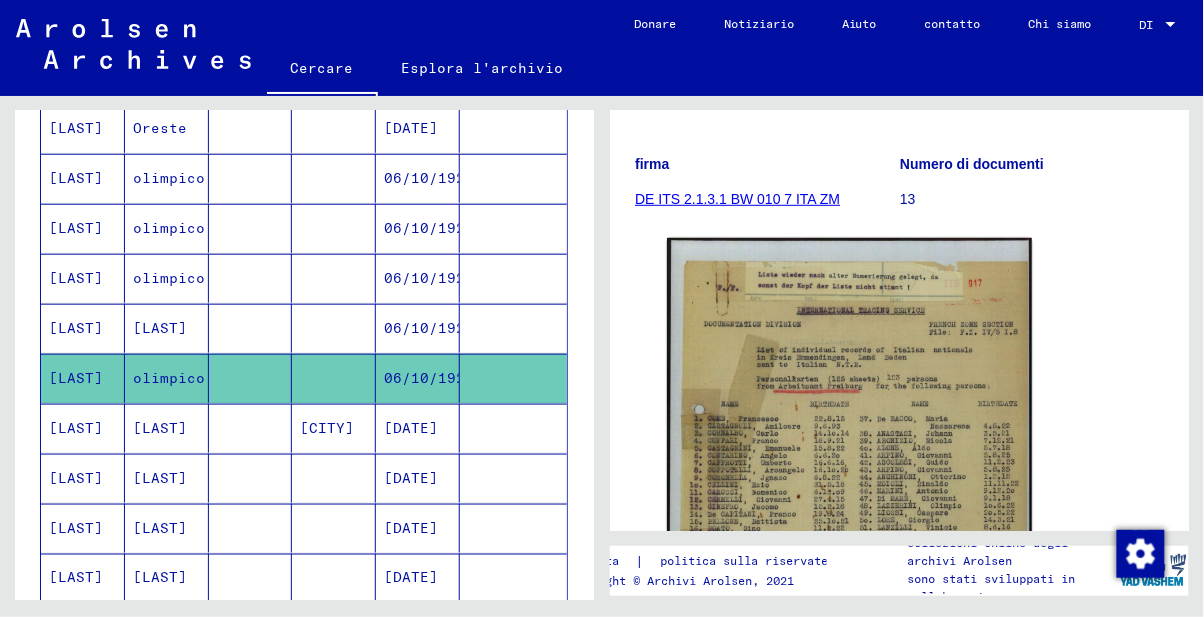 scroll, scrollTop: 249, scrollLeft: 0, axis: vertical 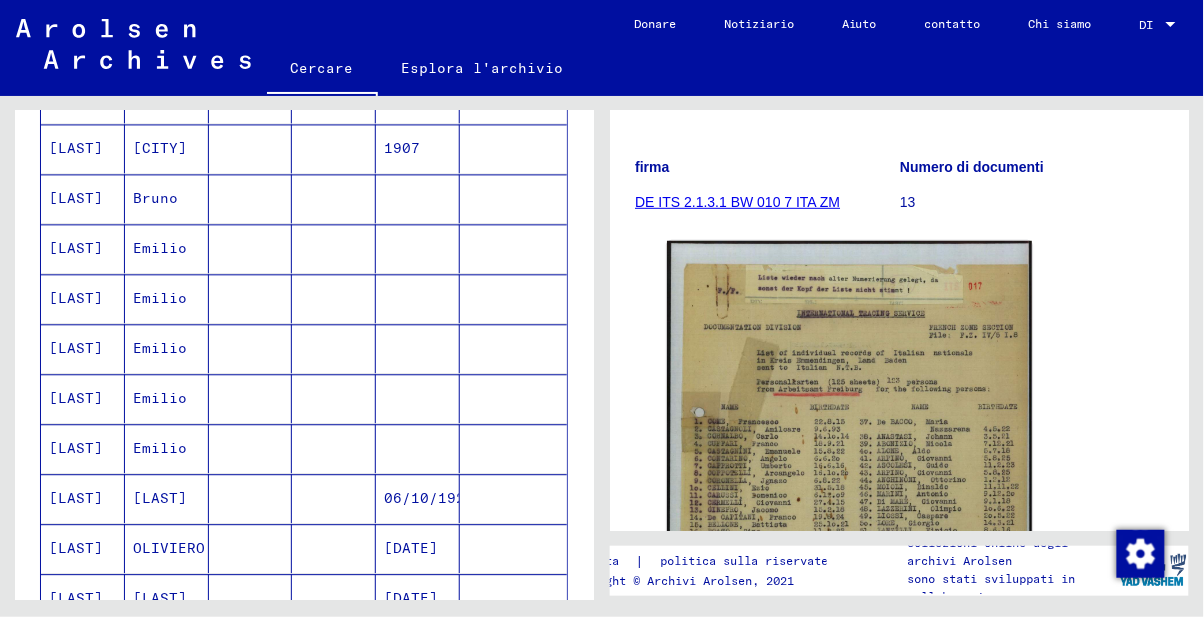 click on "[LAST]" at bounding box center (169, 548) 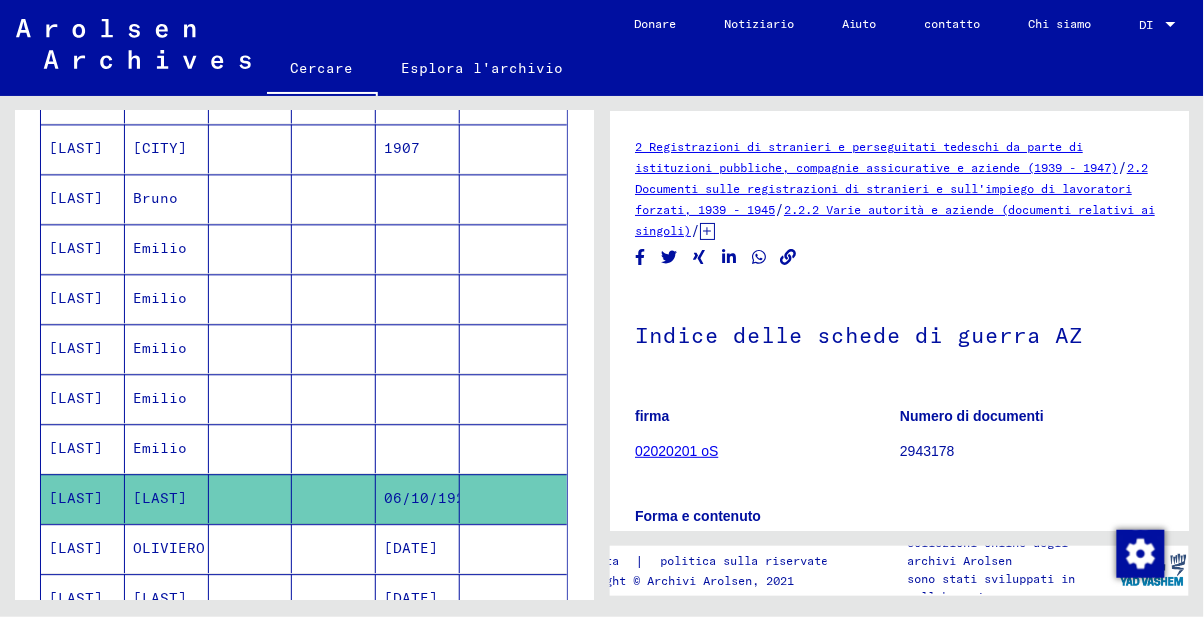 click on "02020201 oS" 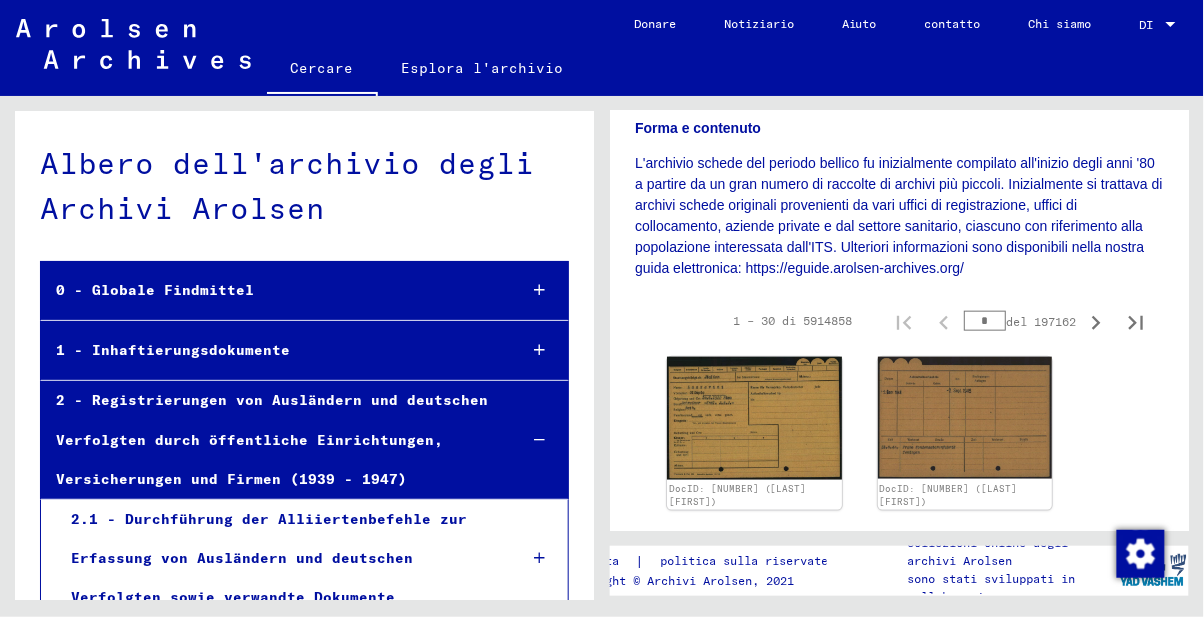 scroll, scrollTop: 513, scrollLeft: 0, axis: vertical 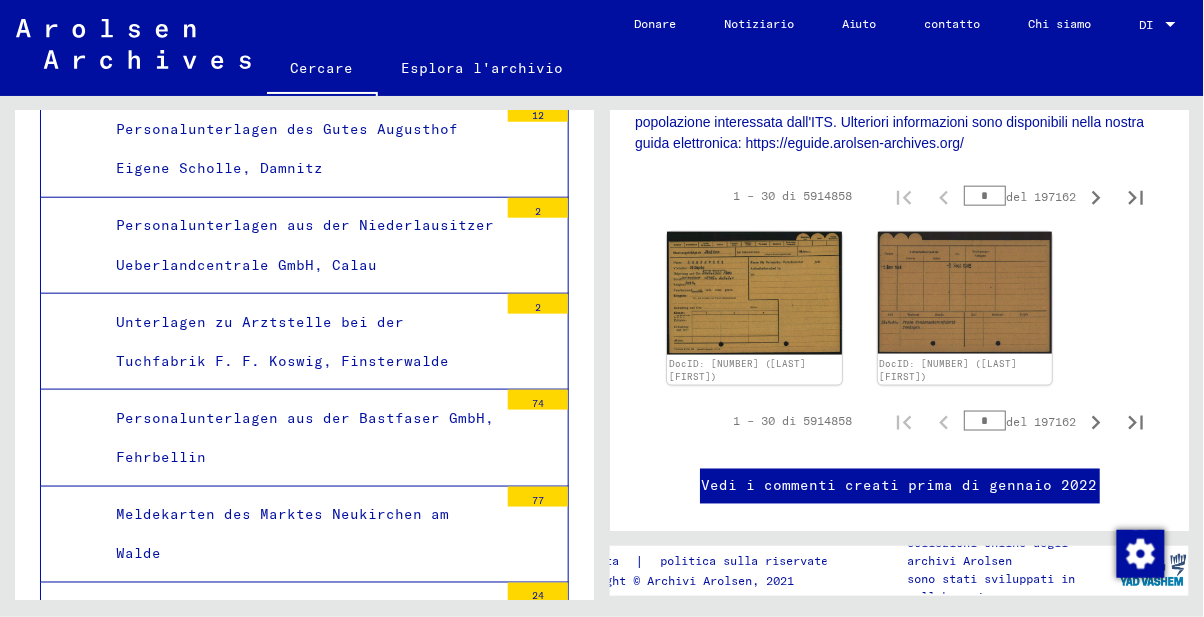 click at bounding box center [1096, 421] 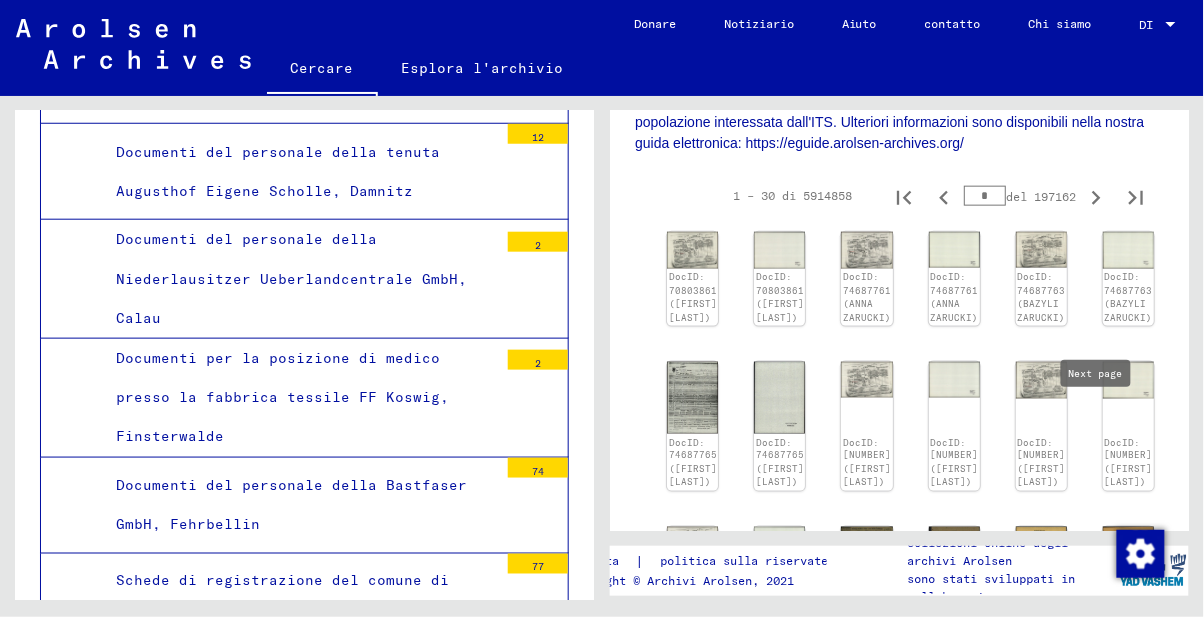 scroll, scrollTop: 138821, scrollLeft: 0, axis: vertical 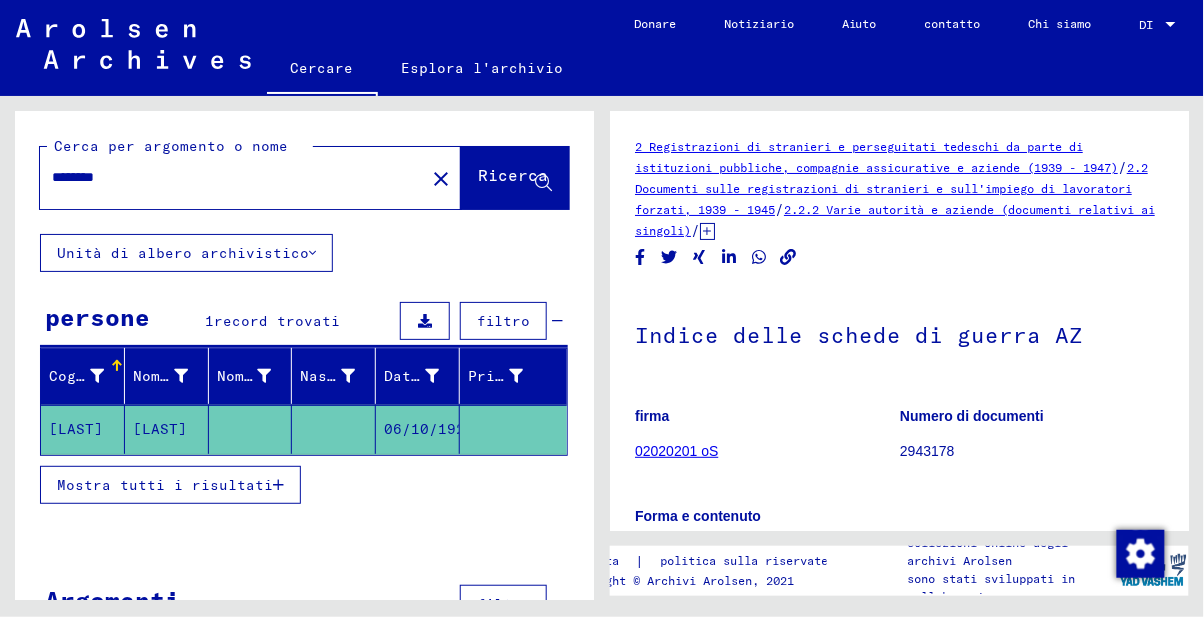 click on "********" at bounding box center [232, 177] 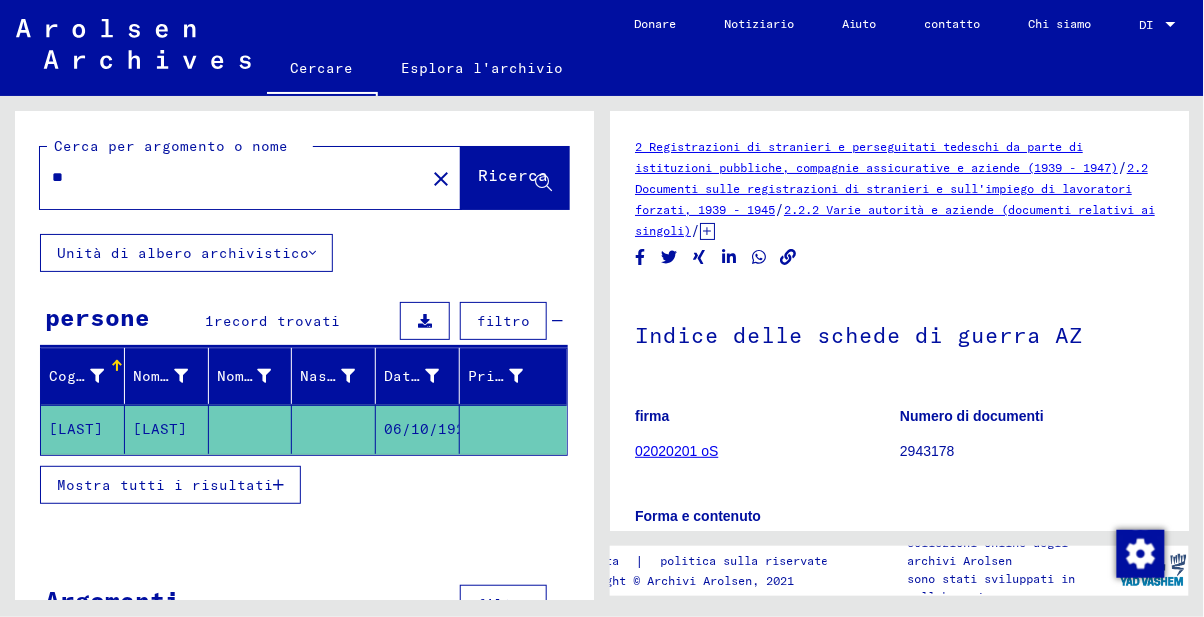 type on "*" 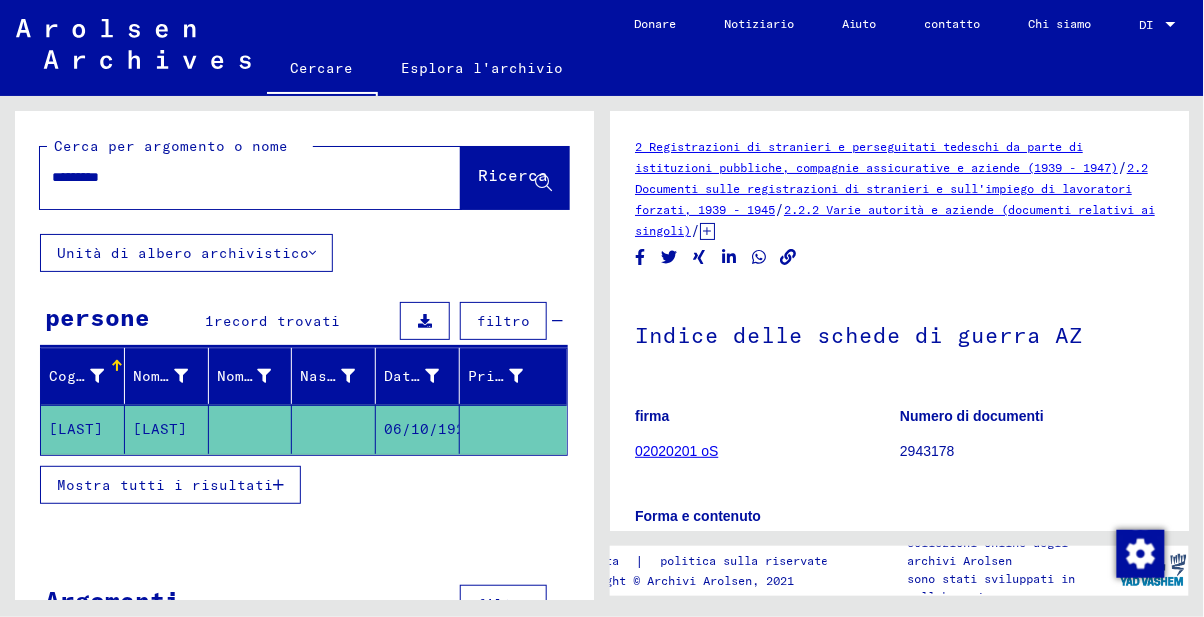 type on "*********" 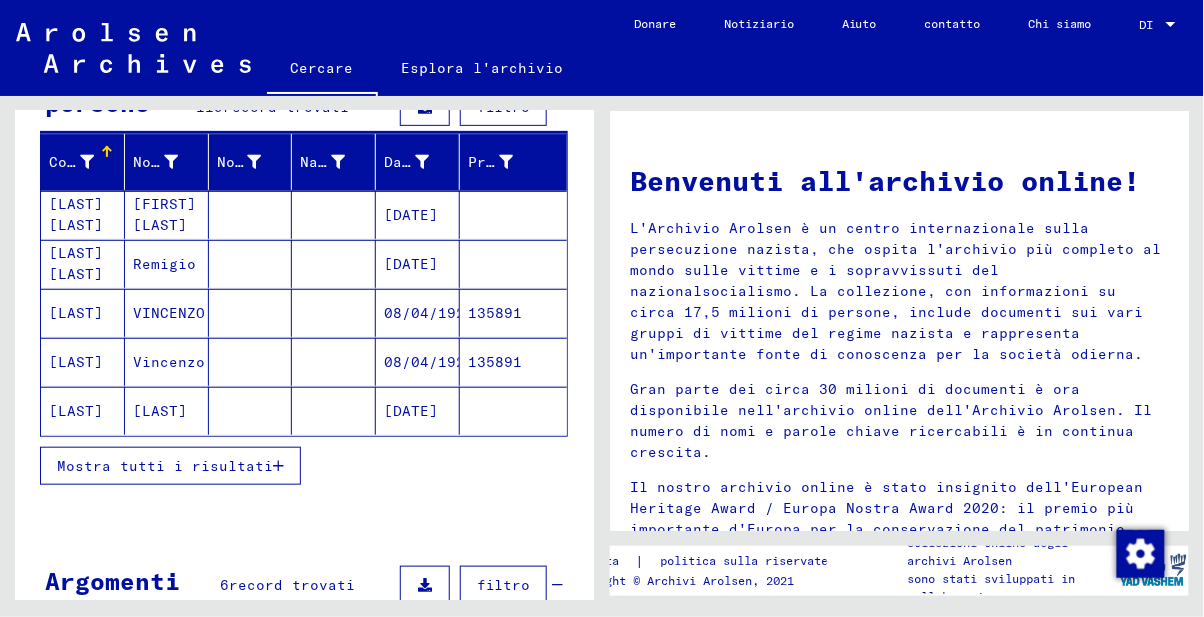 scroll, scrollTop: 251, scrollLeft: 0, axis: vertical 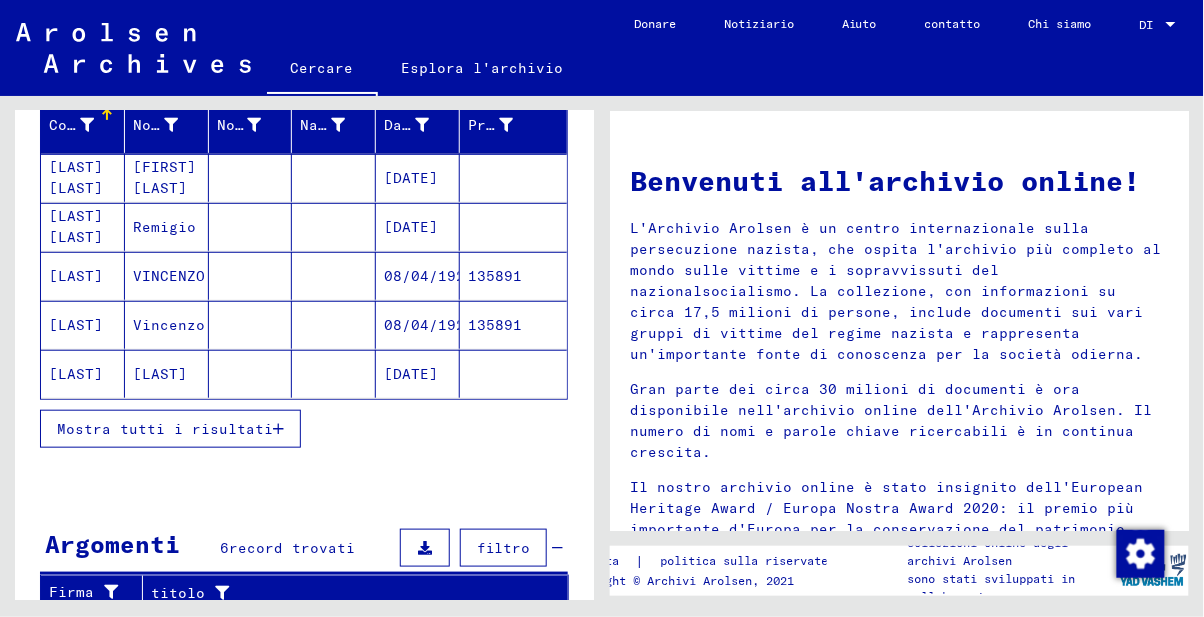 click on "Mostra tutti i risultati" at bounding box center (170, 429) 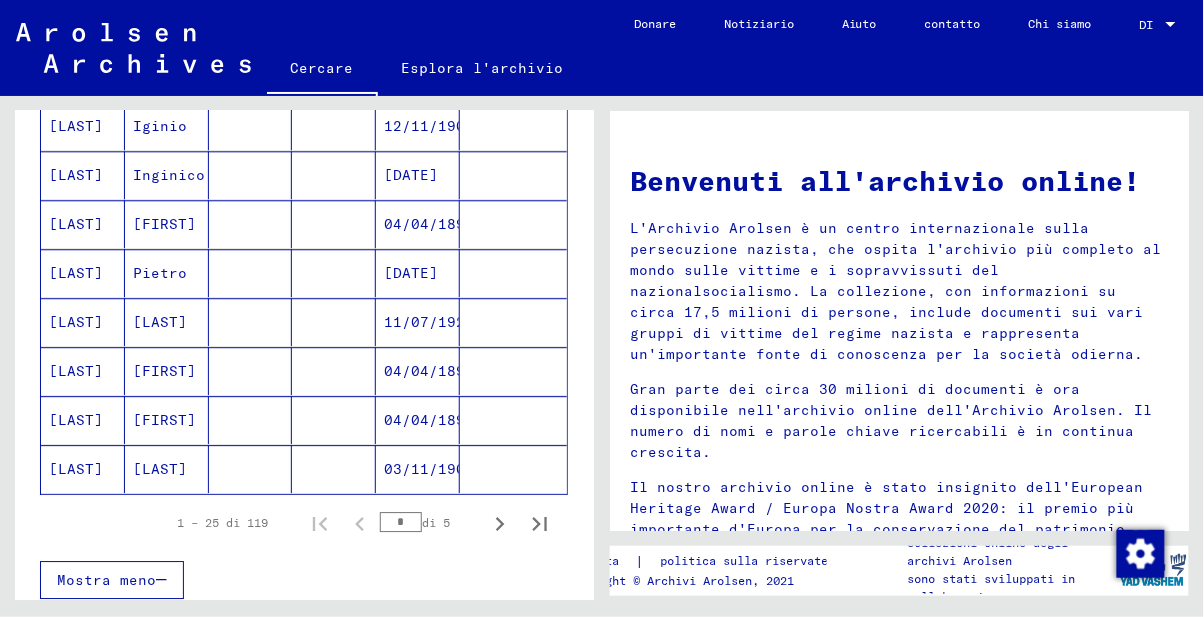 scroll, scrollTop: 1138, scrollLeft: 0, axis: vertical 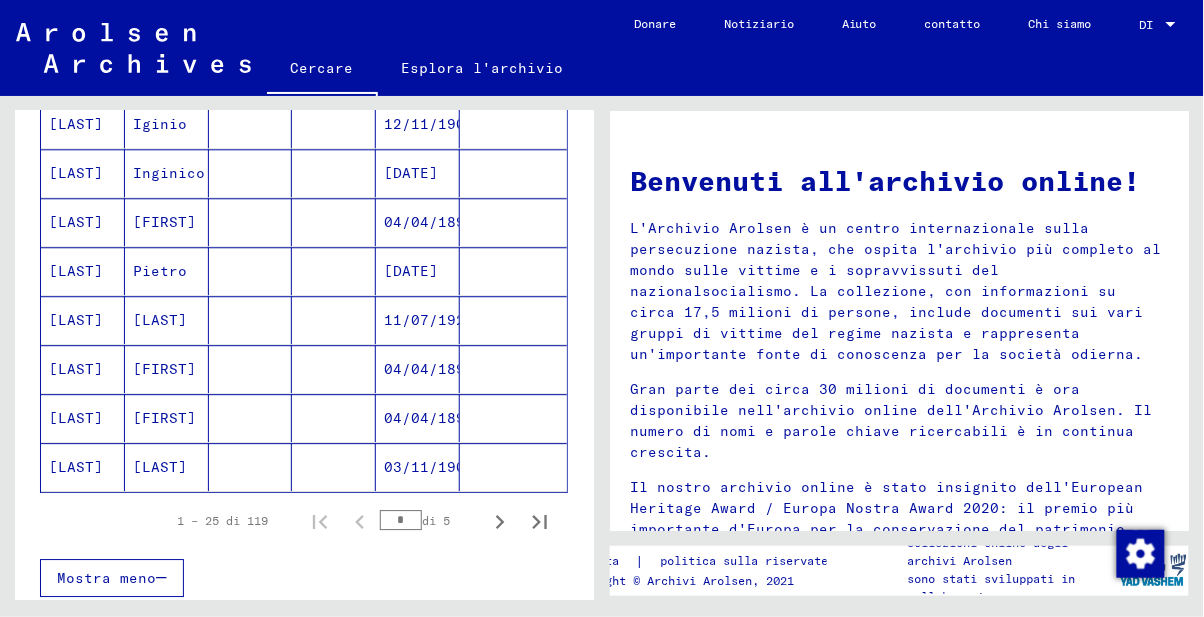 click 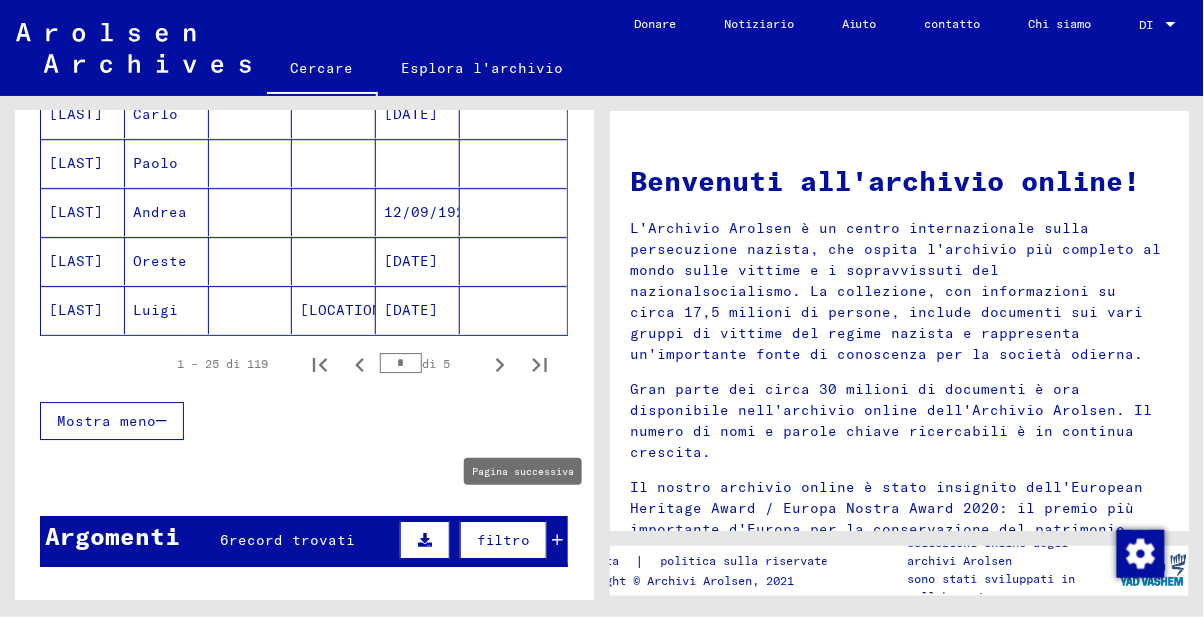 scroll, scrollTop: 1300, scrollLeft: 0, axis: vertical 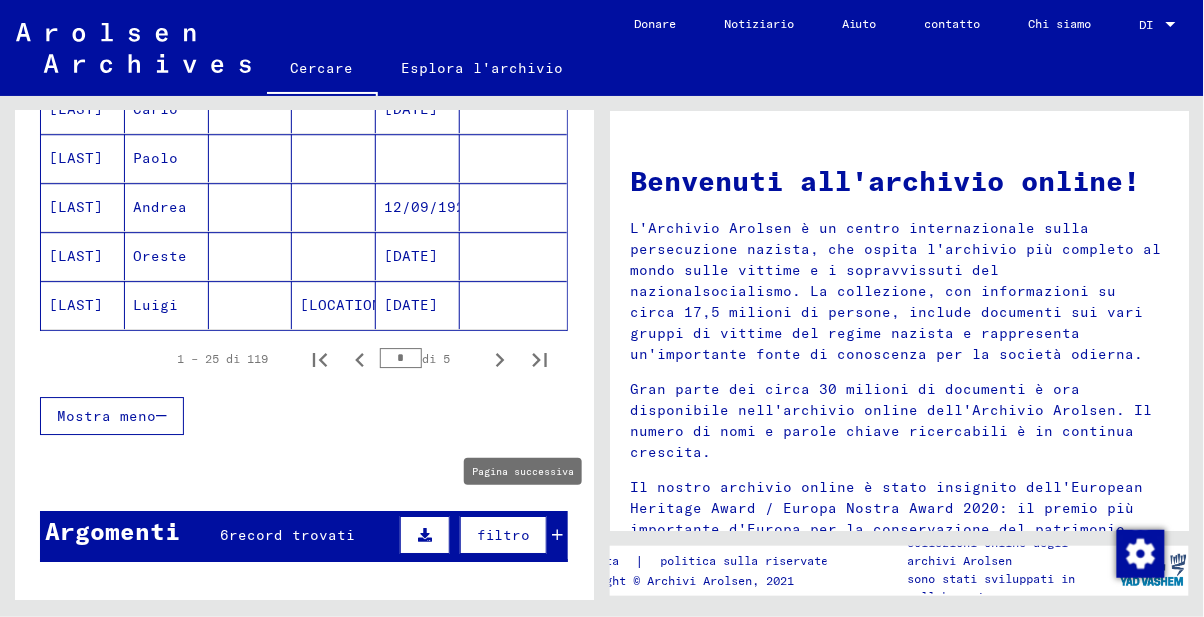 click 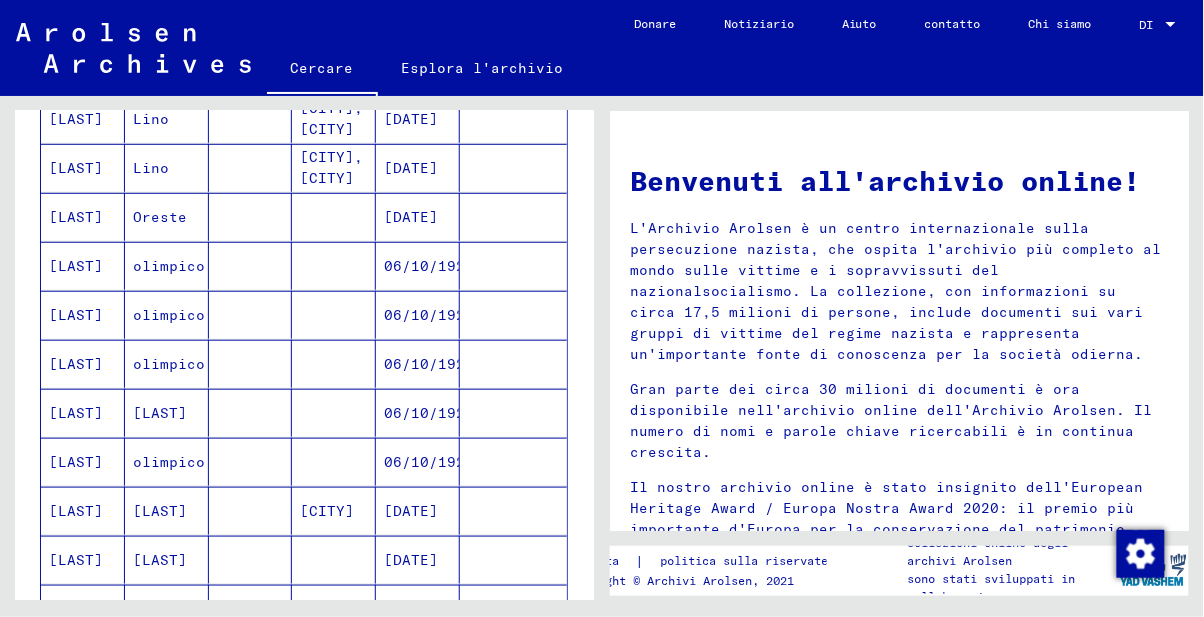 scroll, scrollTop: 307, scrollLeft: 0, axis: vertical 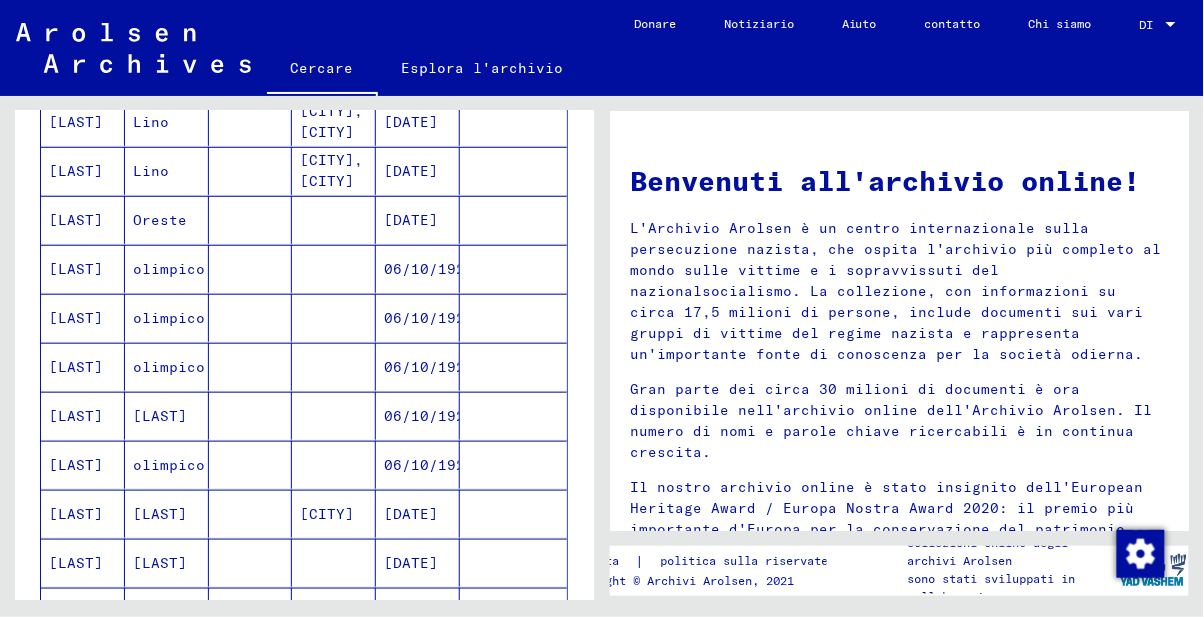 click on "olimpico" at bounding box center (169, 318) 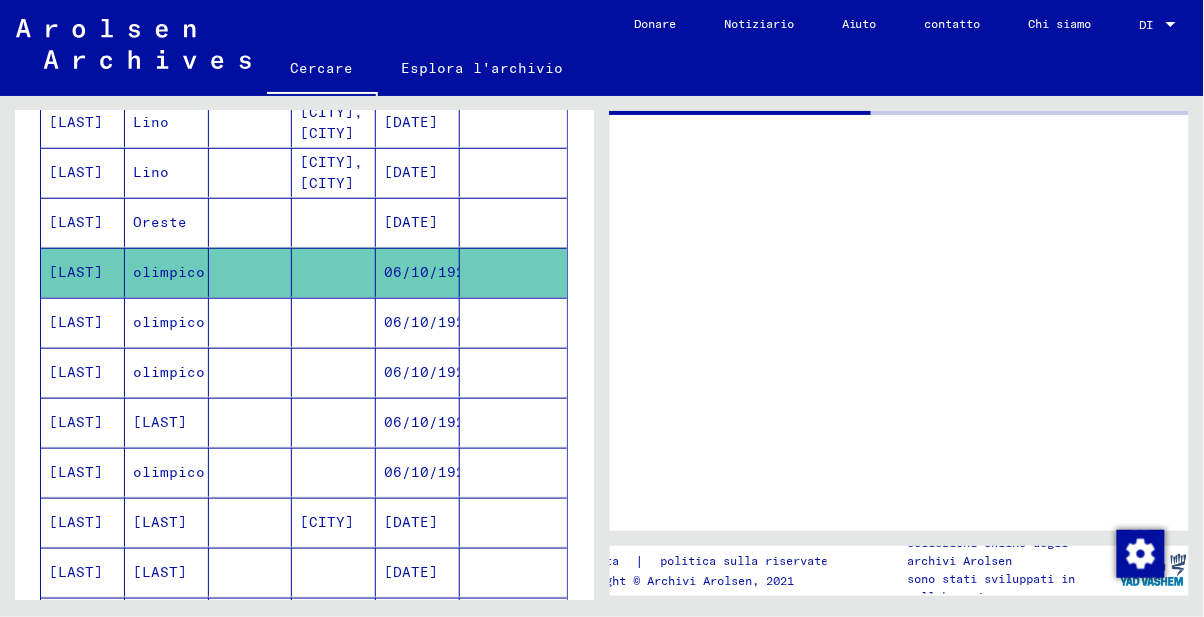 scroll, scrollTop: 308, scrollLeft: 0, axis: vertical 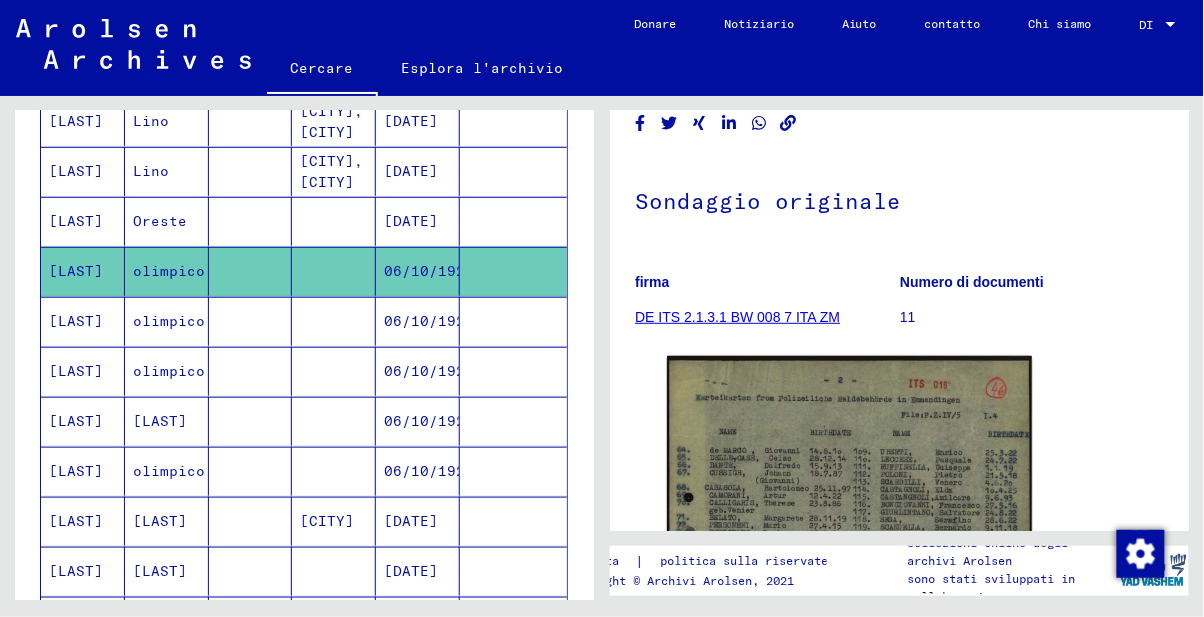 click on "DE ITS 2.1.3.1 BW 008 7 ITA ZM" 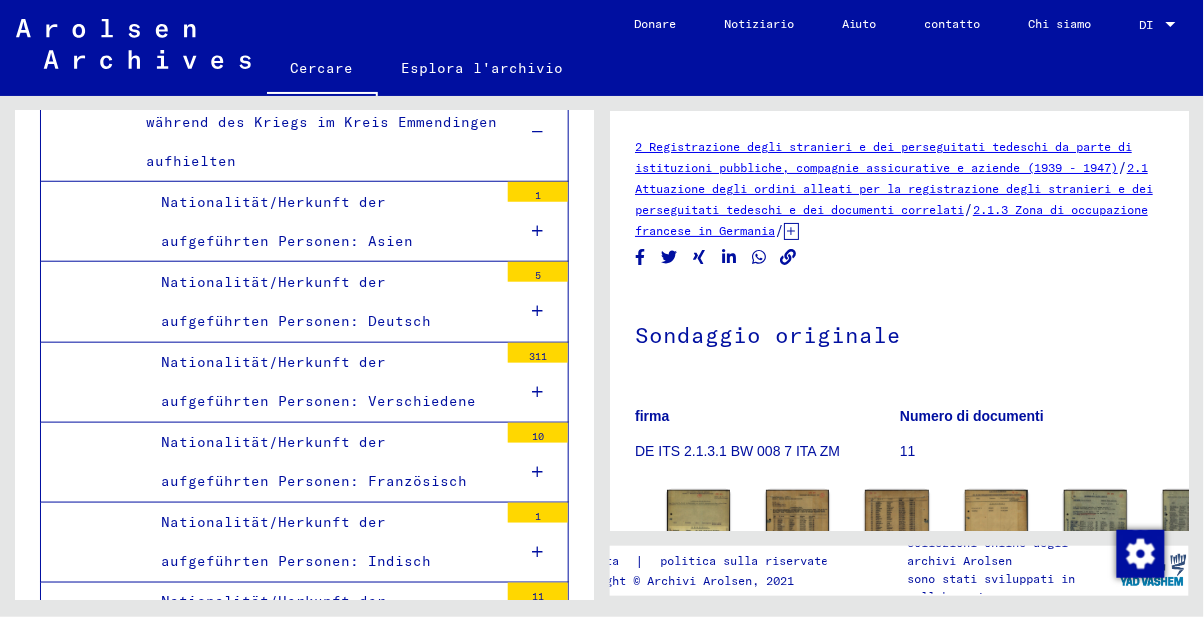 scroll, scrollTop: 2140, scrollLeft: 0, axis: vertical 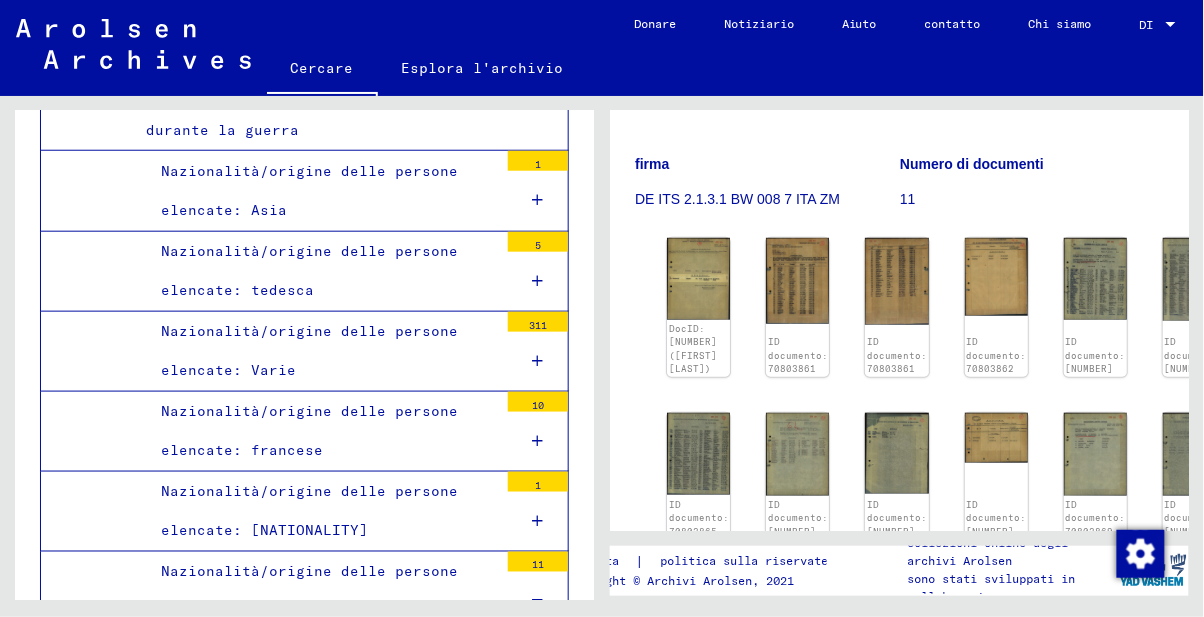 click 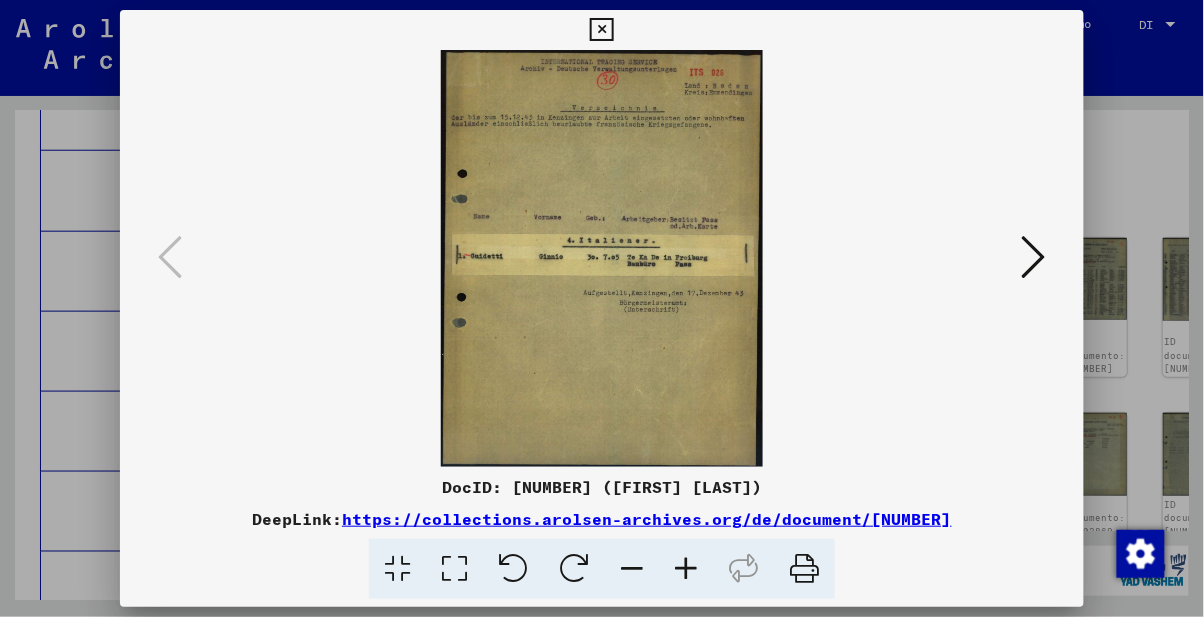 click at bounding box center [602, 308] 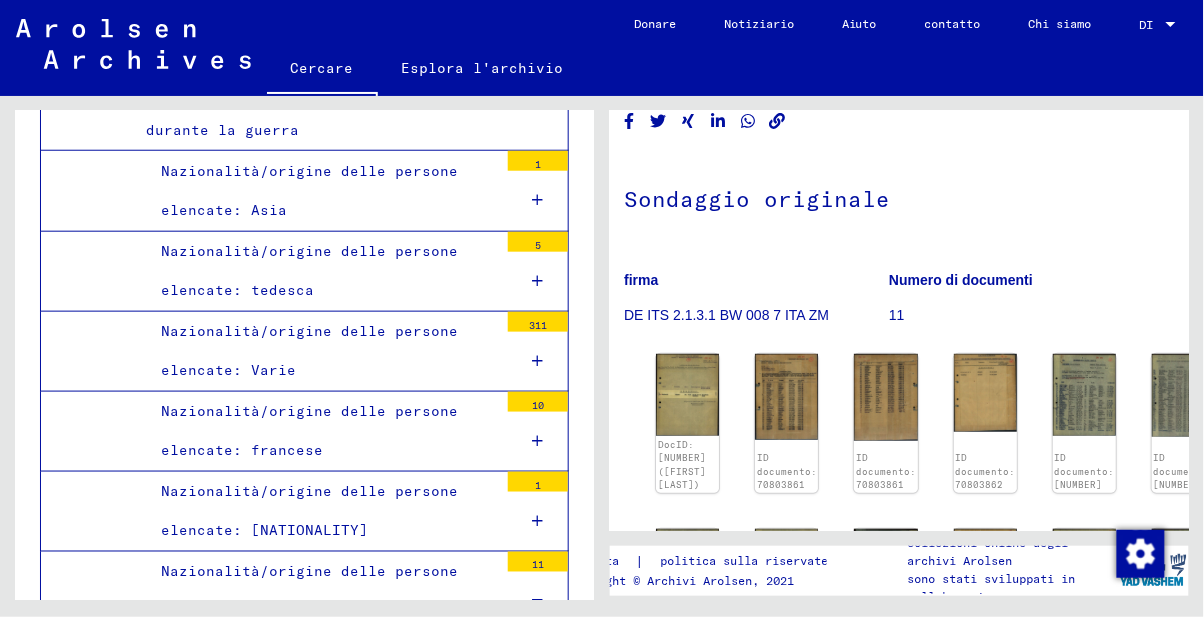 scroll, scrollTop: 135, scrollLeft: 11, axis: both 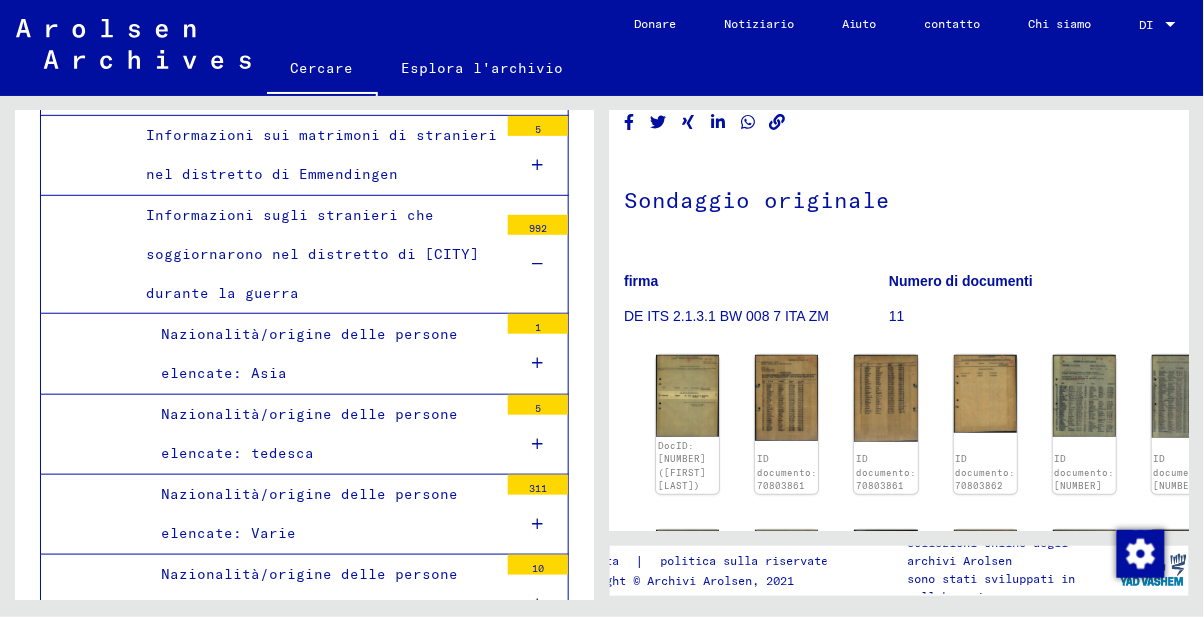 click on "11" at bounding box center [538, 728] 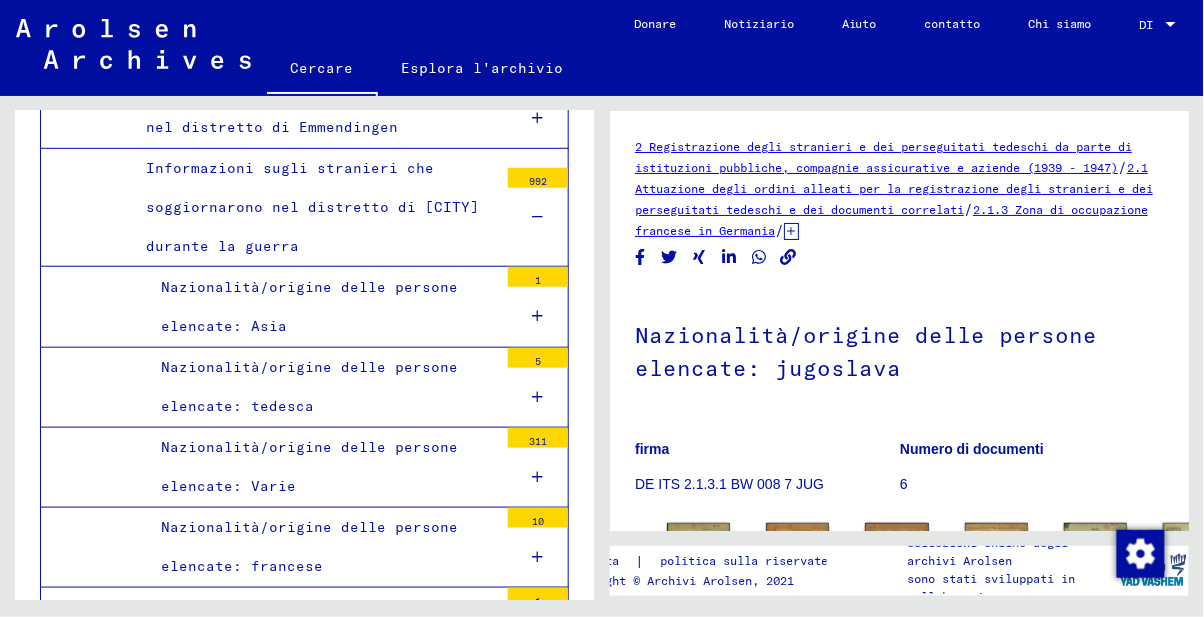 scroll, scrollTop: 2025, scrollLeft: 0, axis: vertical 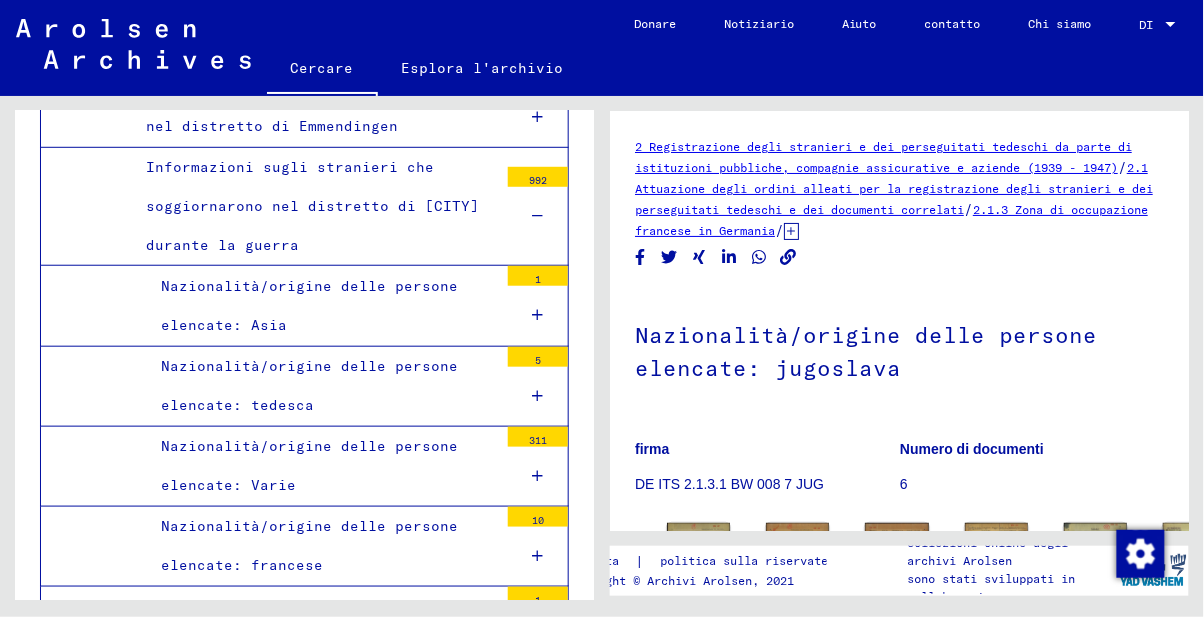 click on "Nazionalità/origine delle persone elencate: italiana" at bounding box center (322, 707) 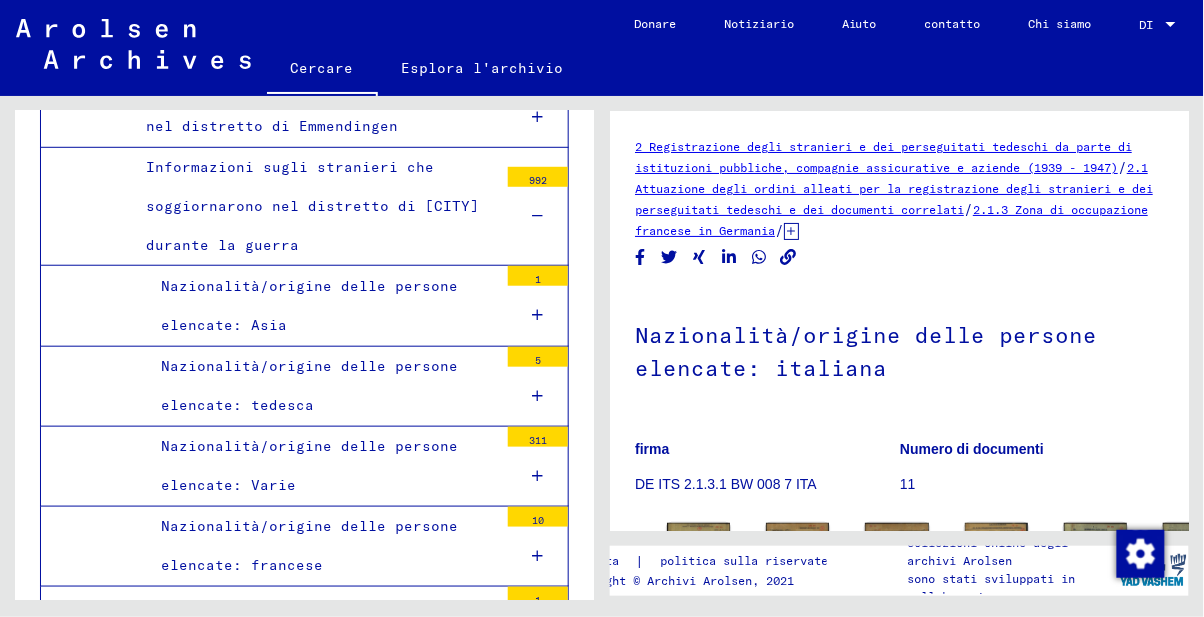 scroll, scrollTop: 0, scrollLeft: 0, axis: both 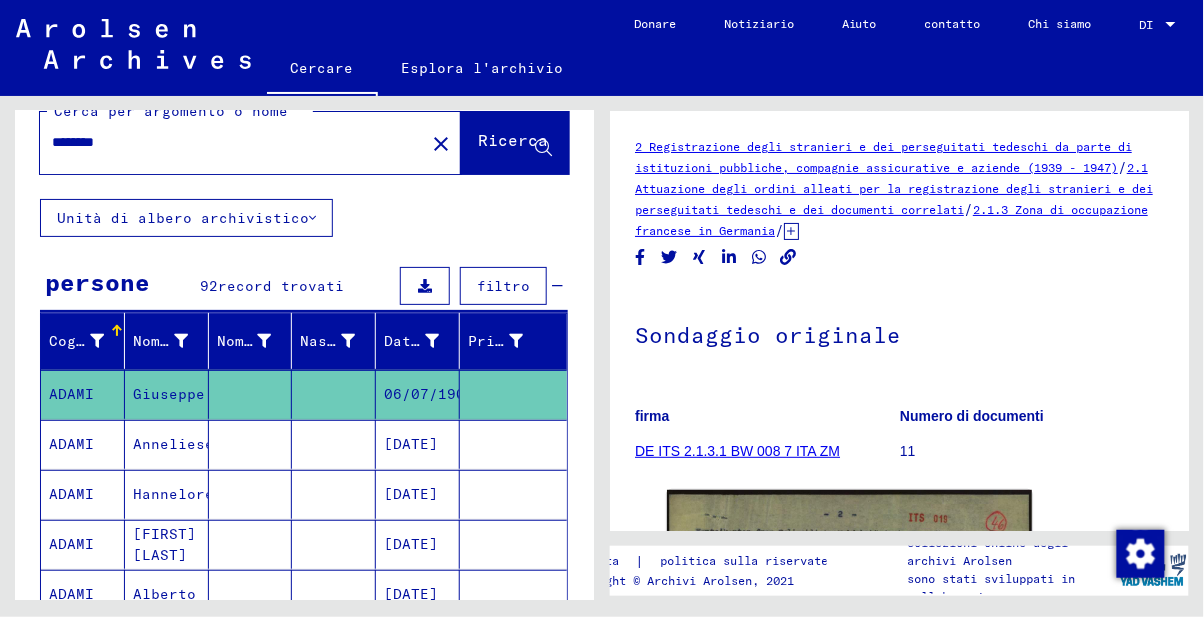 click on "********" at bounding box center [232, 142] 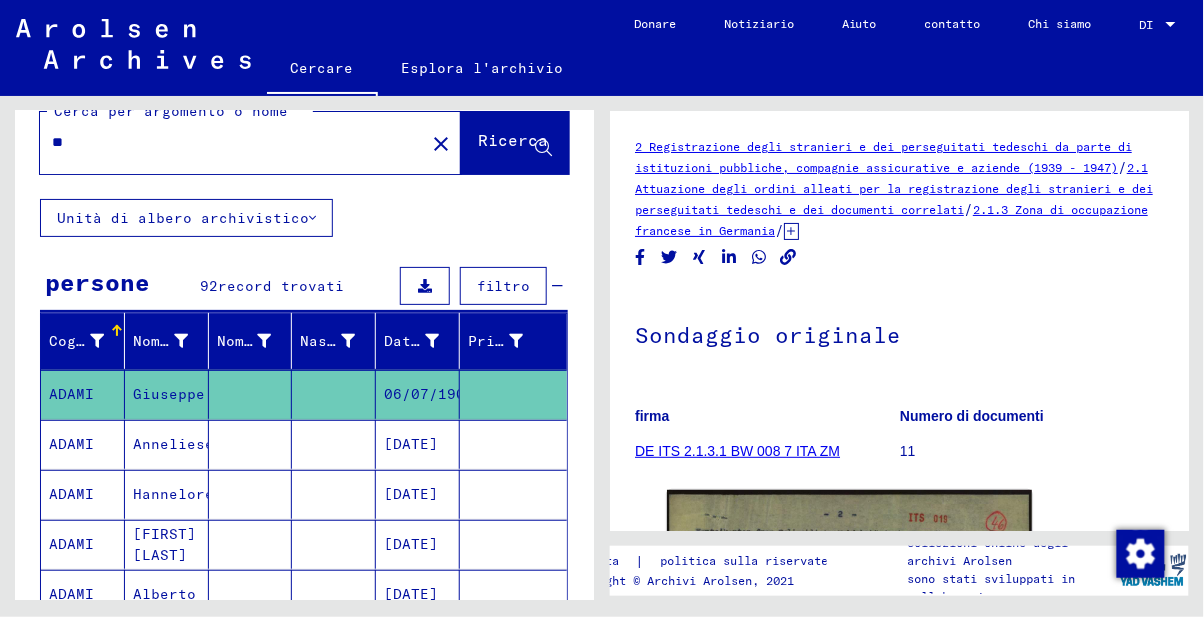type on "*" 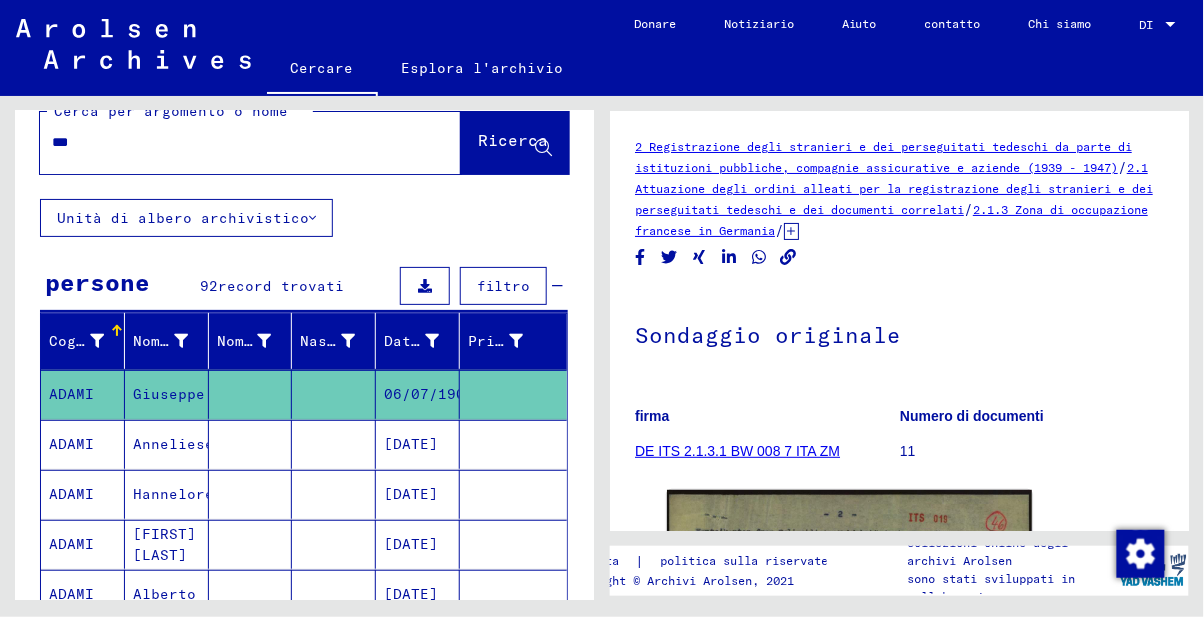 type on "***" 